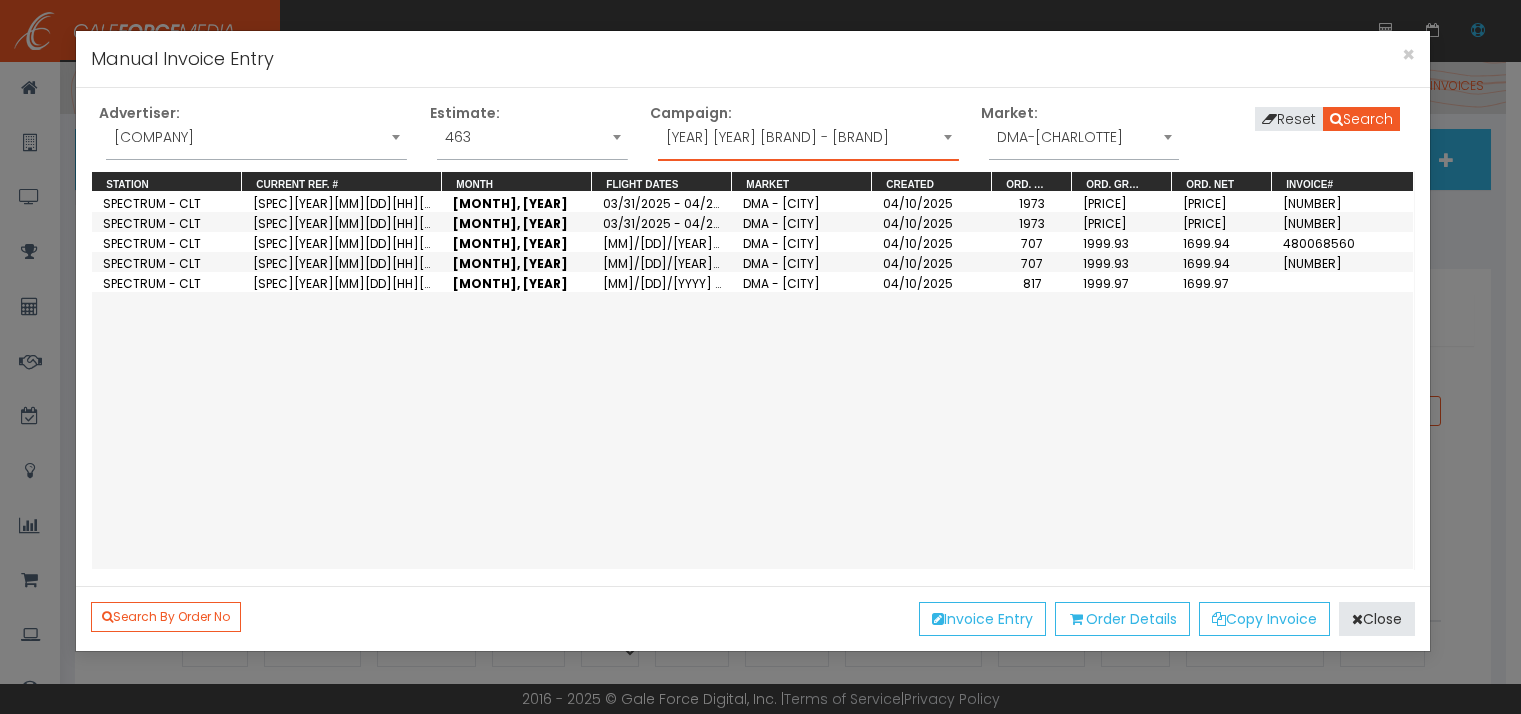 click on "[YEAR] [YEAR] [BRAND] - [BRAND]" at bounding box center (808, 142) 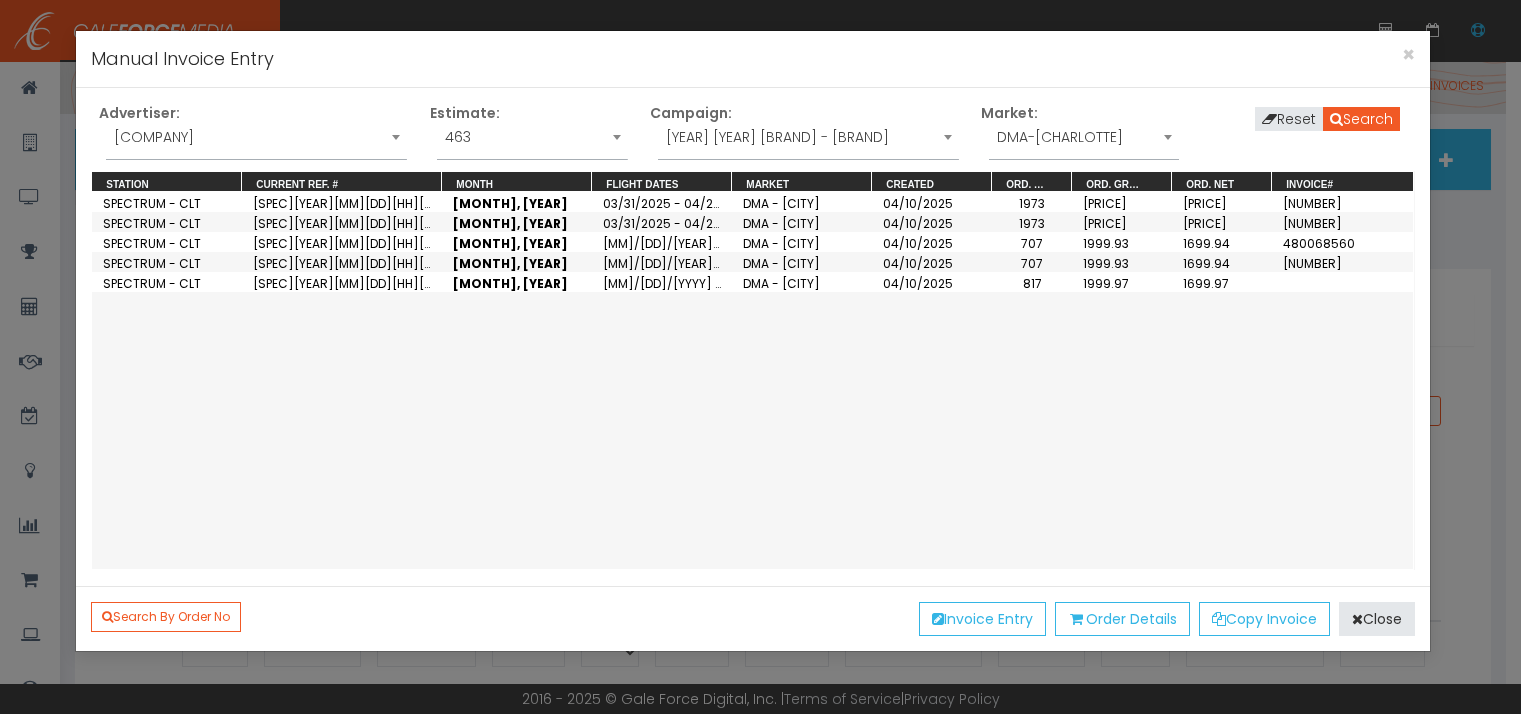 scroll, scrollTop: 0, scrollLeft: 0, axis: both 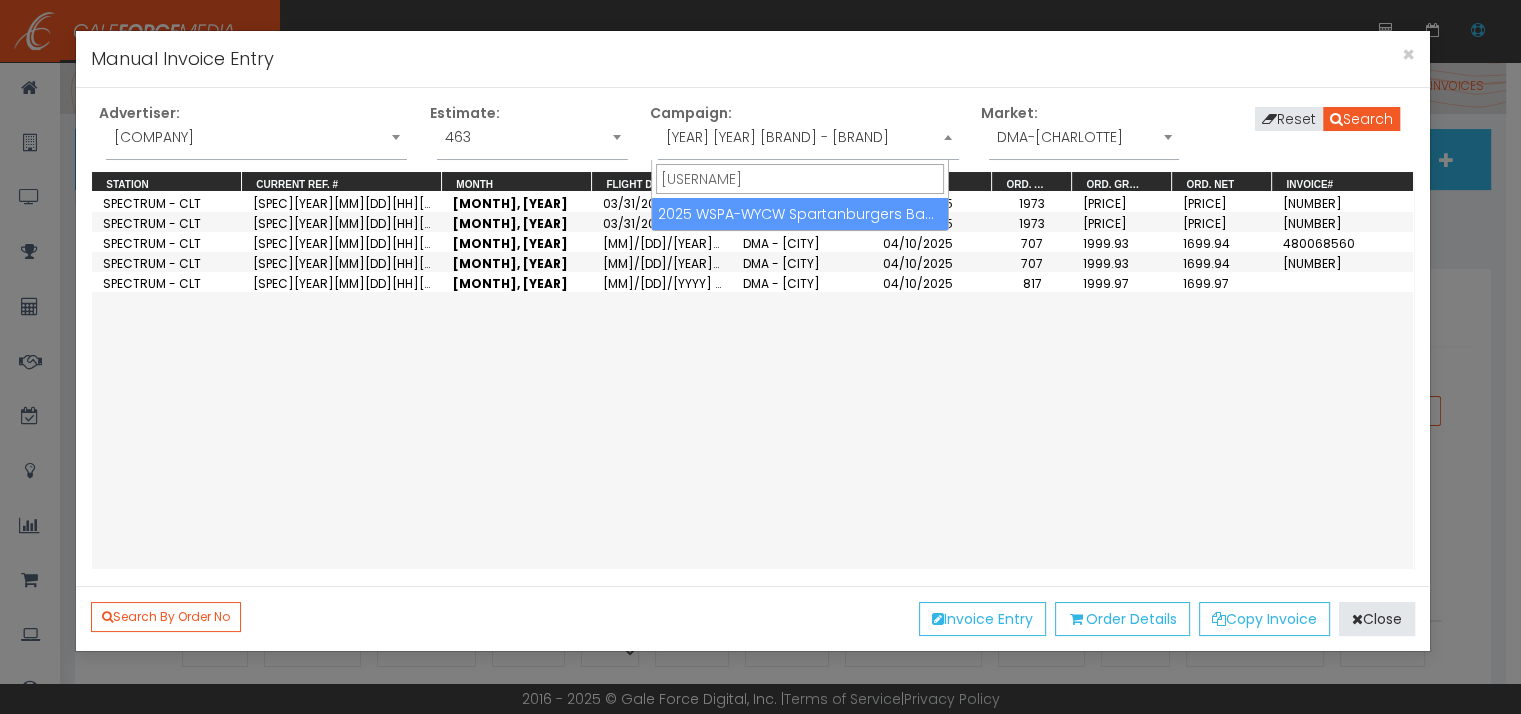 type on "[USERNAME]" 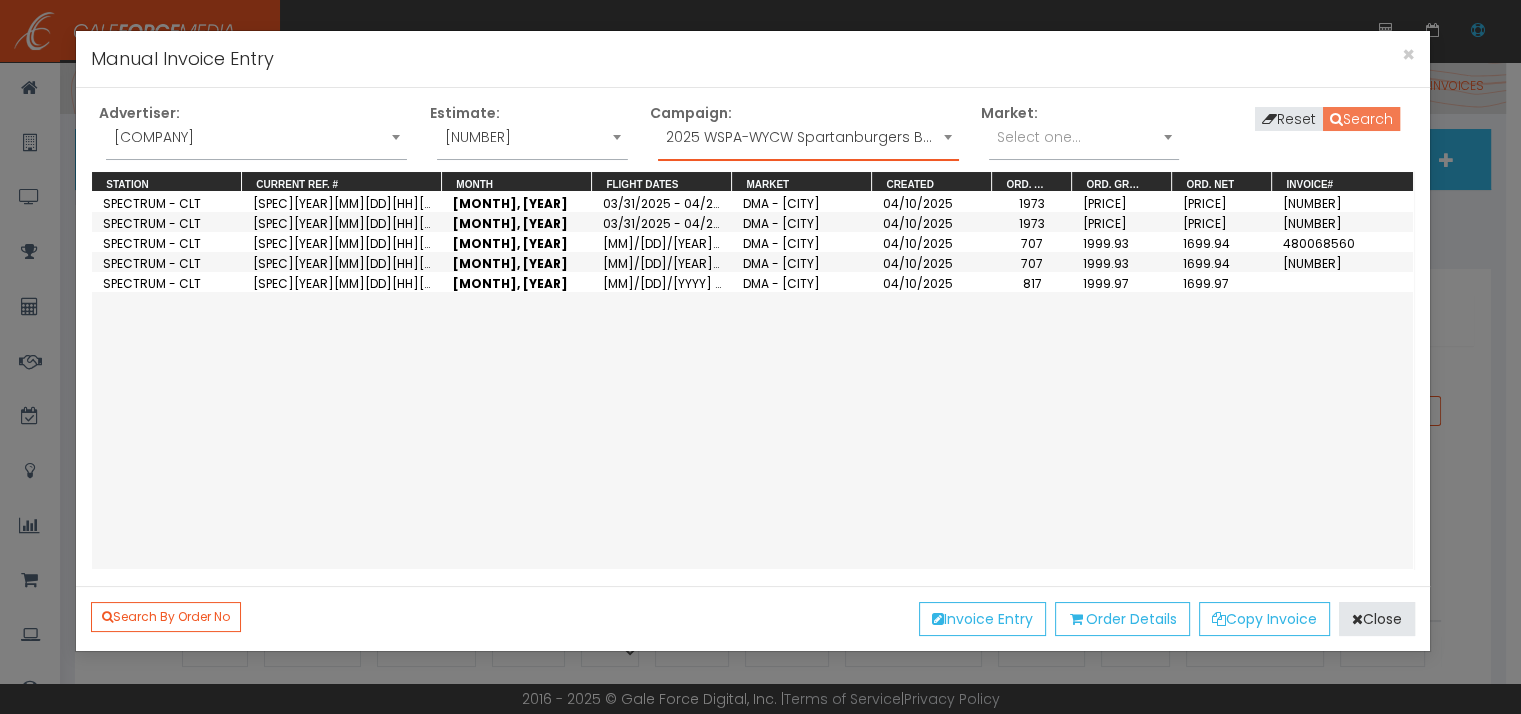 click on "Search" at bounding box center [1361, 119] 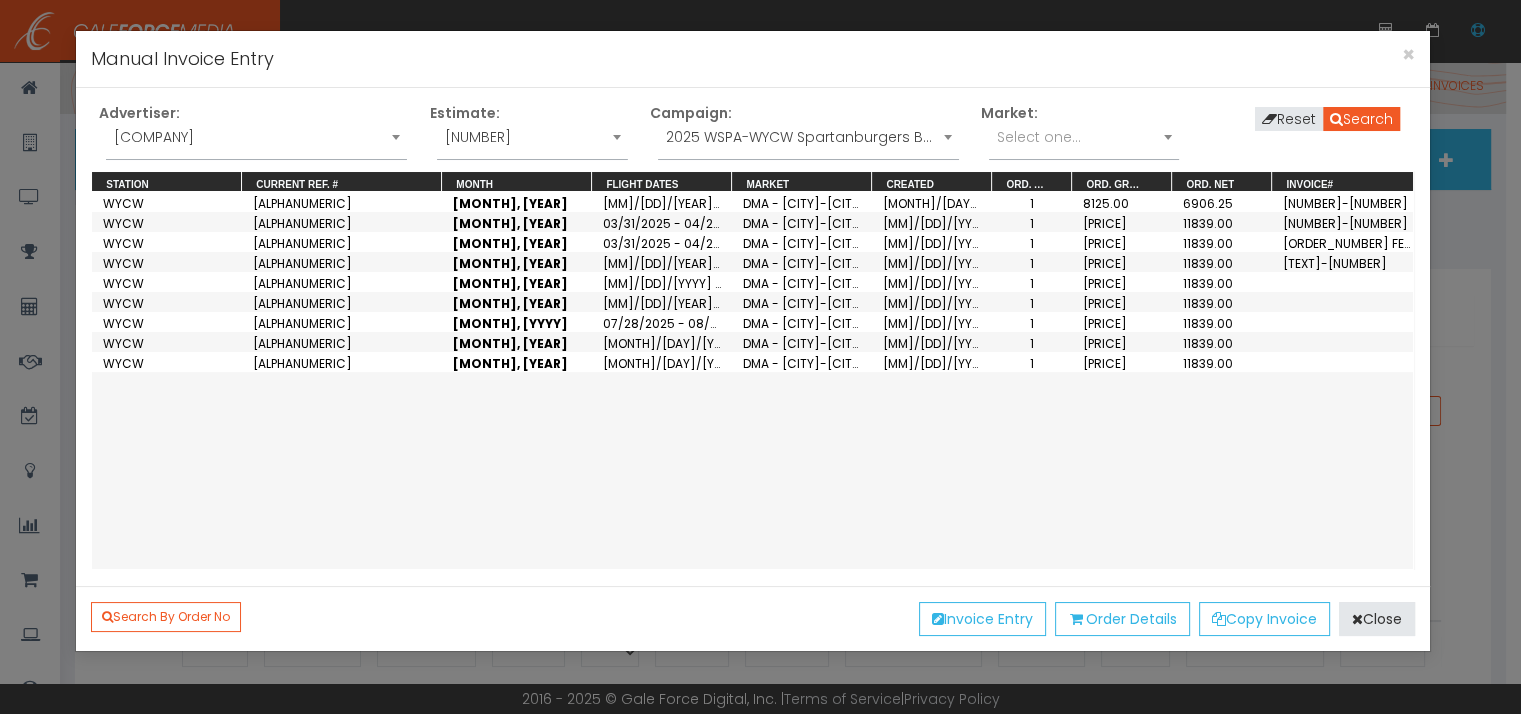 click on "[MONTH], [YEAR]" at bounding box center [517, 222] 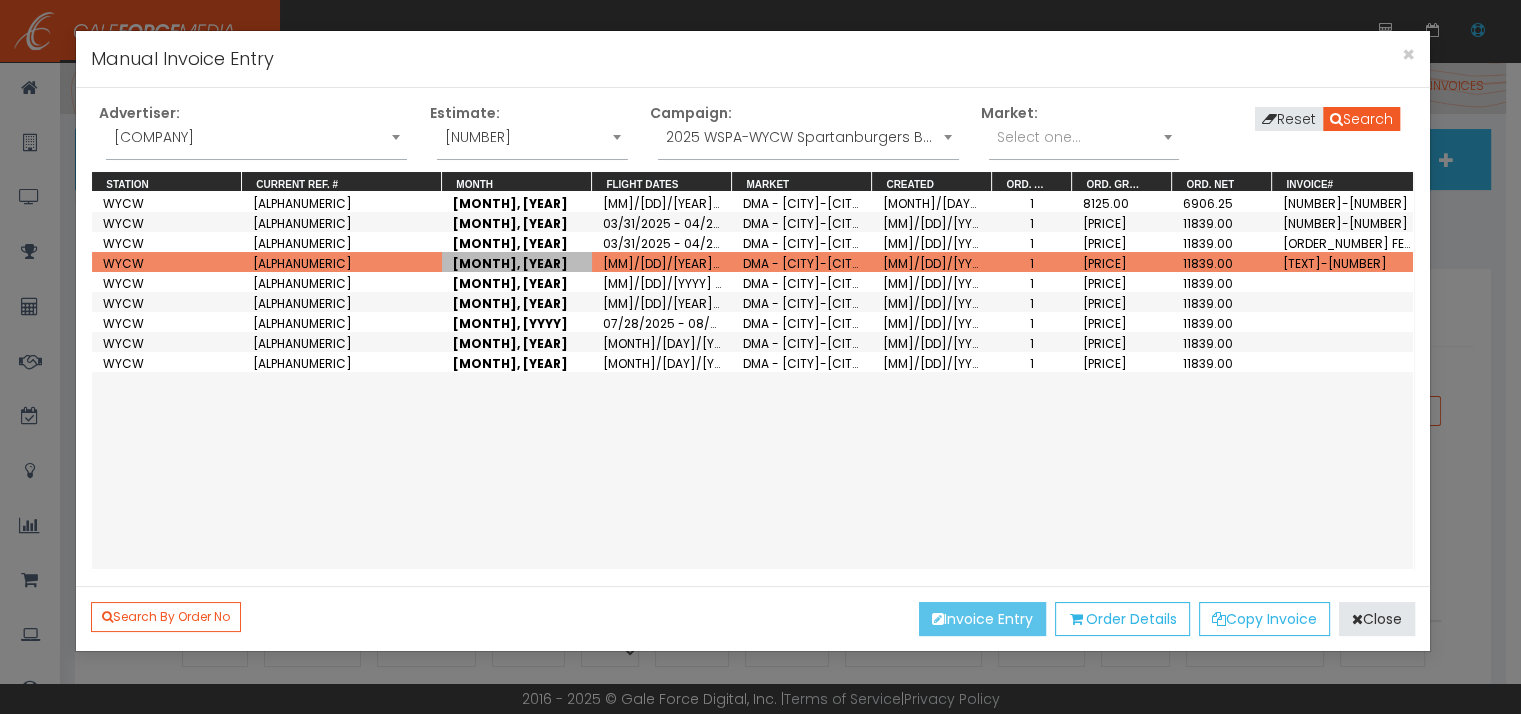 click on "Invoice Entry" at bounding box center [982, 619] 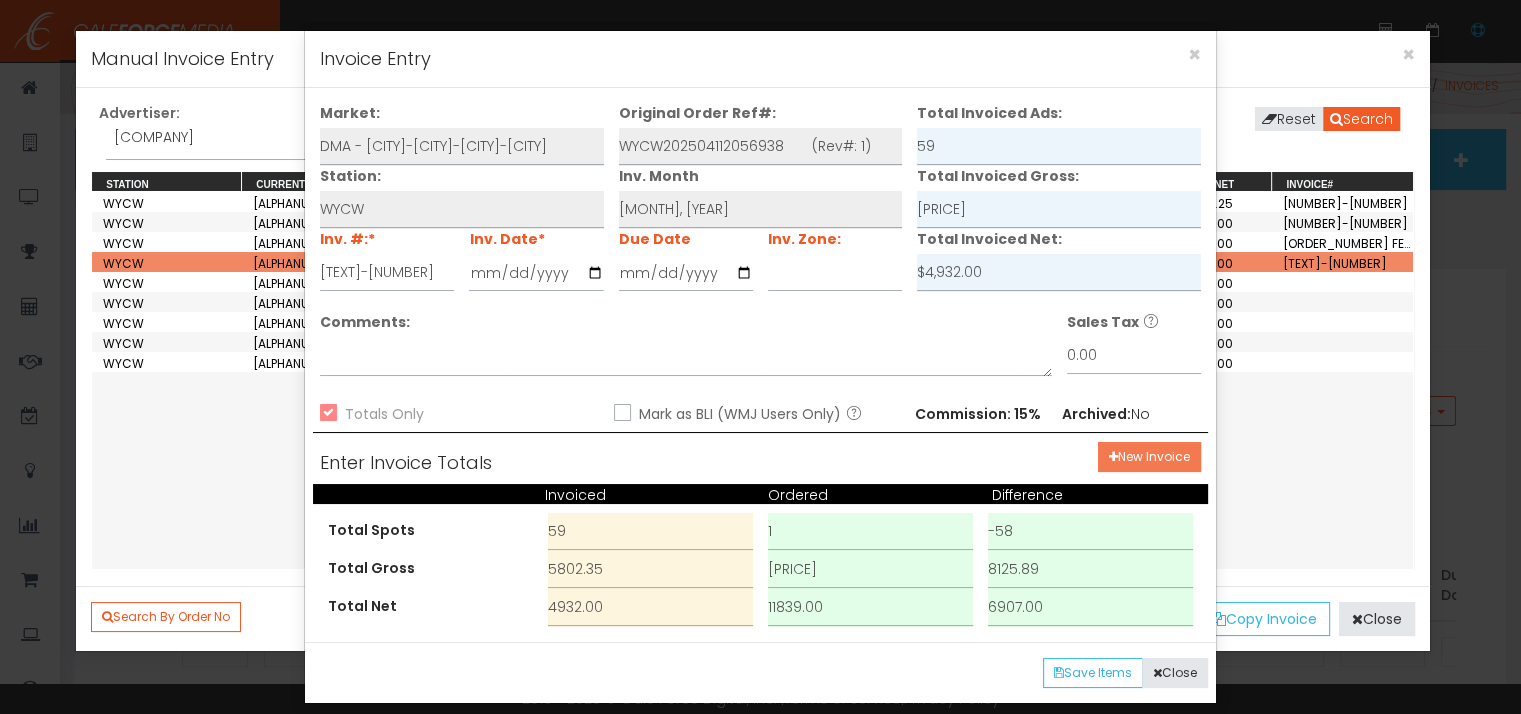 click on "New Invoice" at bounding box center [1149, 457] 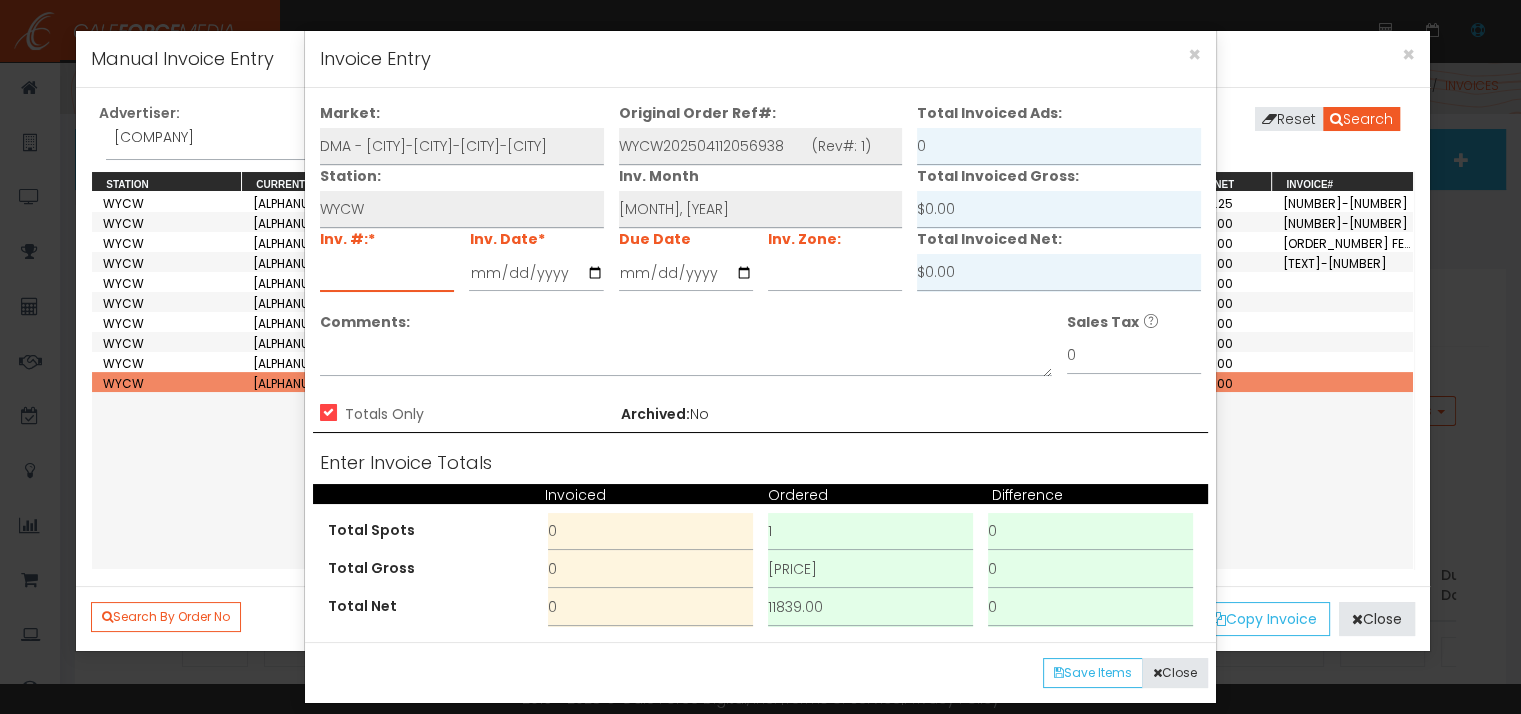 click at bounding box center (387, 273) 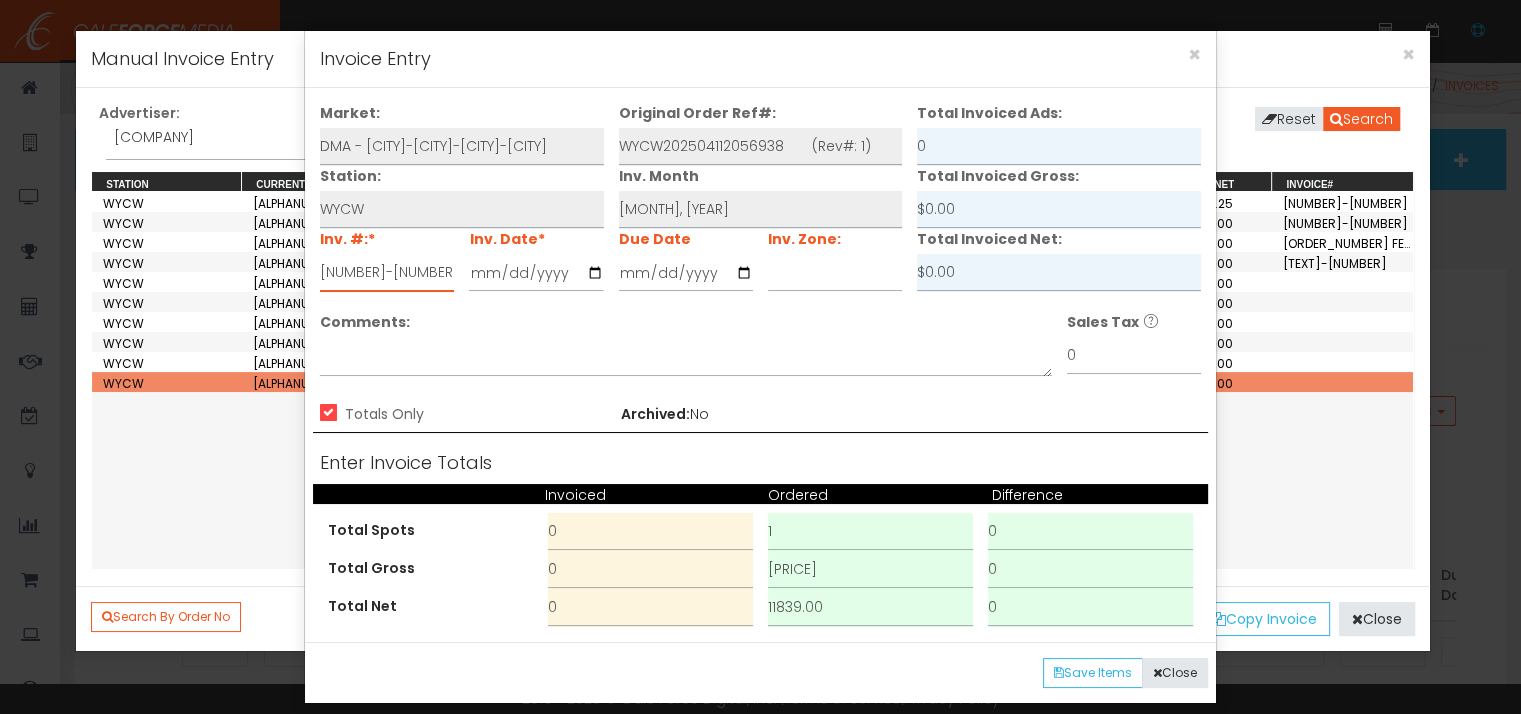 type on "[NUMBER]-[NUMBER] [MONTH]" 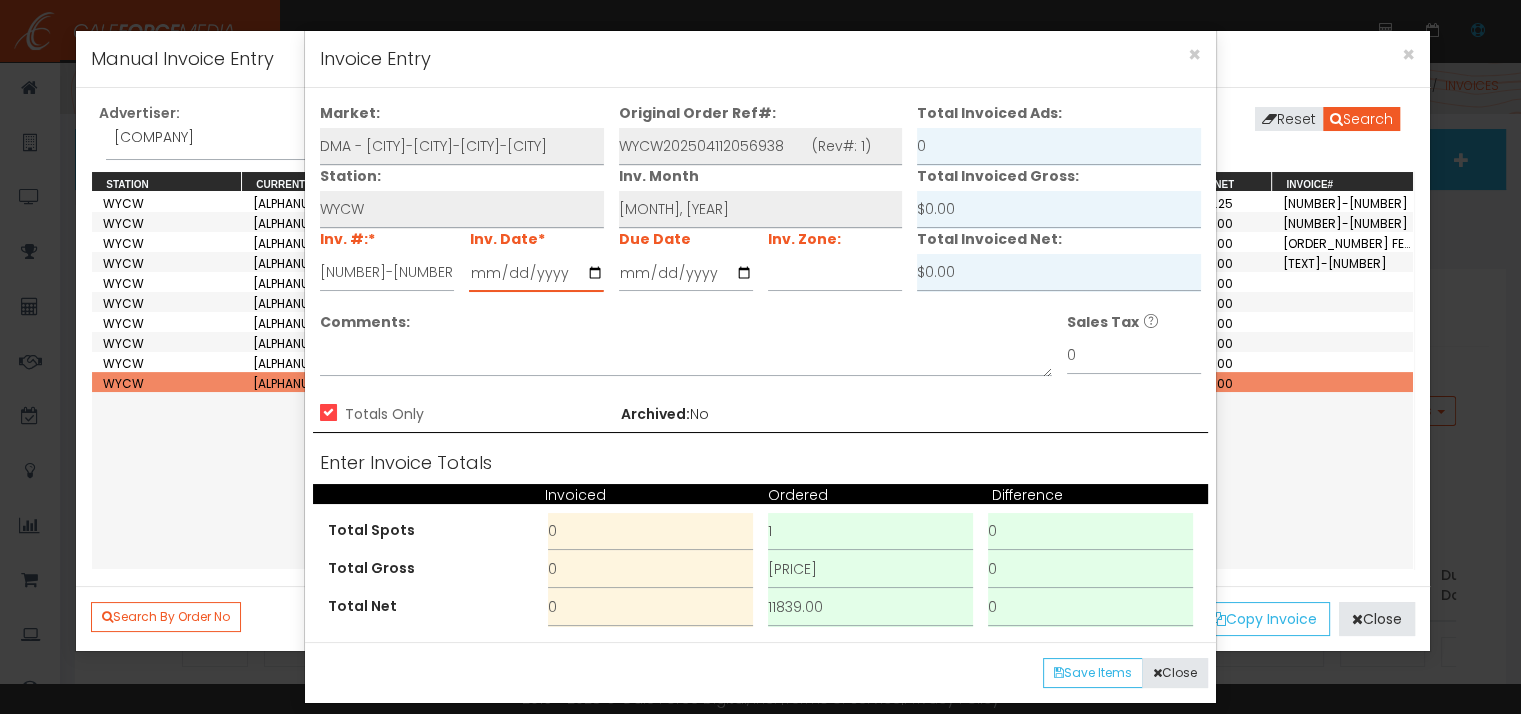 type on "2025-03-30" 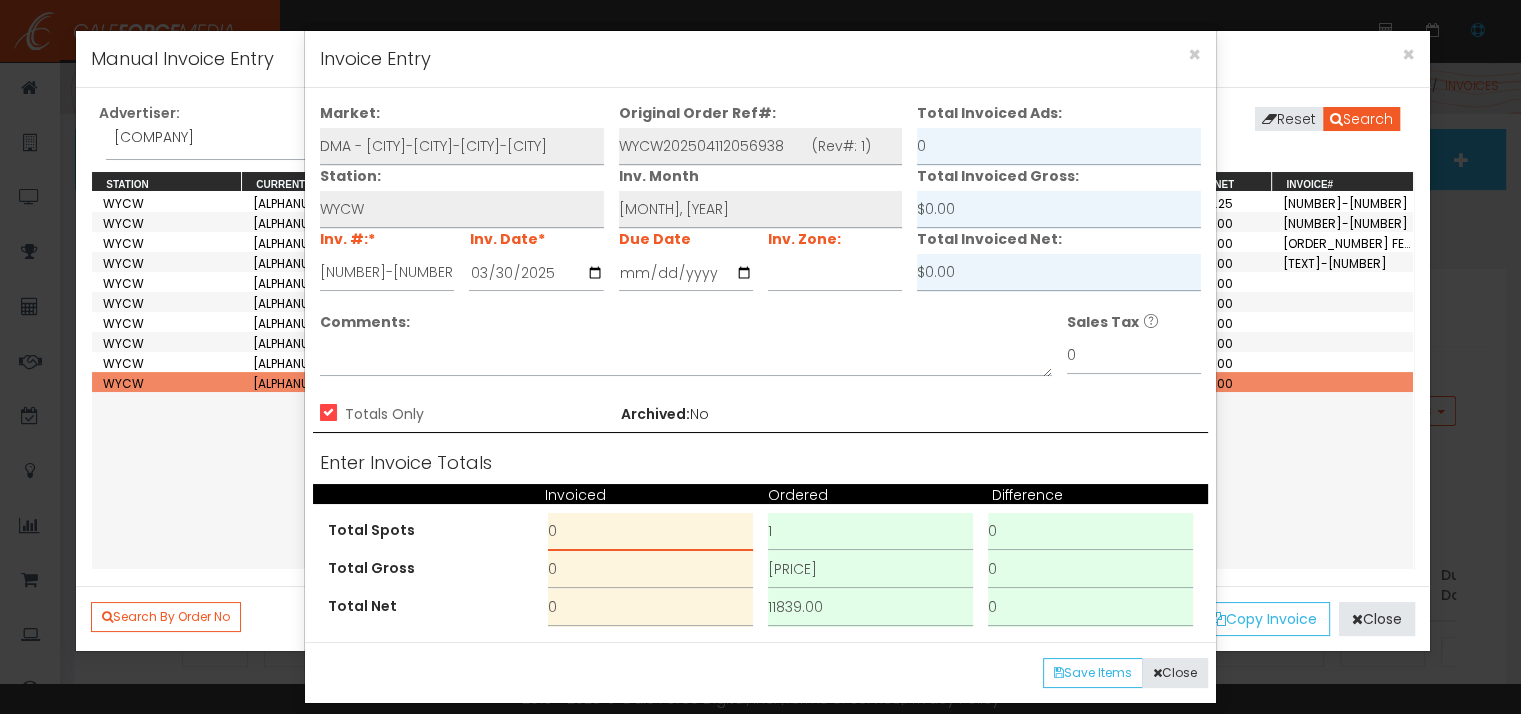 click on "0" at bounding box center (650, 532) 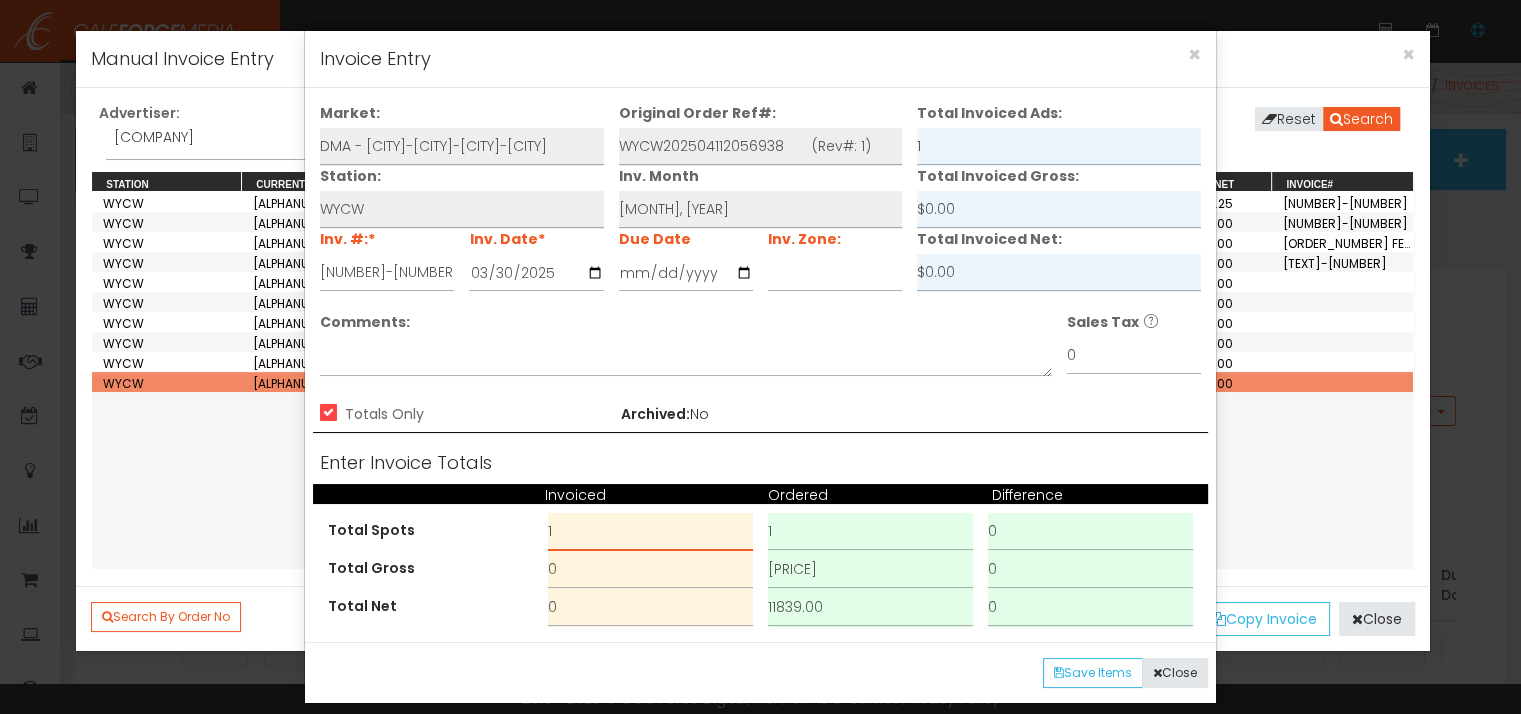 type on "1" 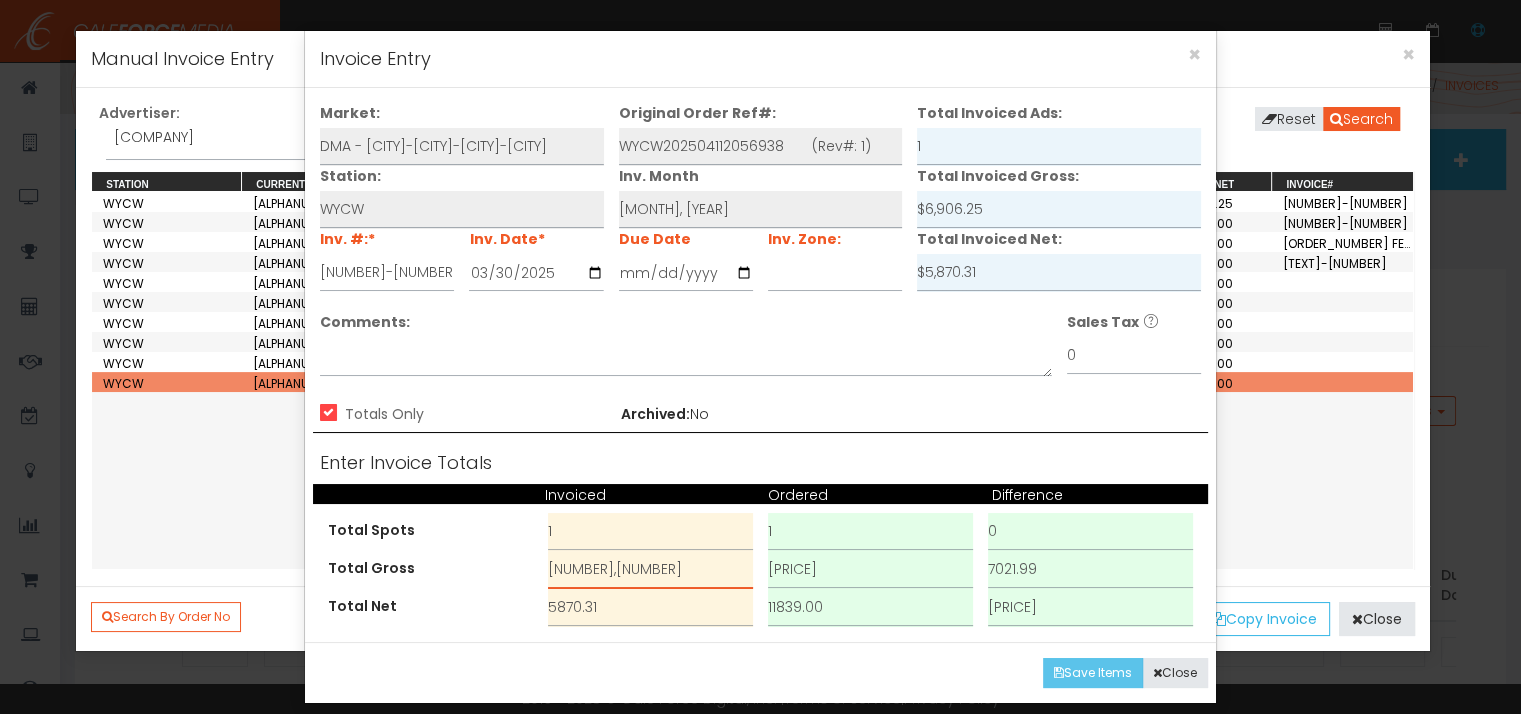 type on "[NUMBER],[NUMBER]" 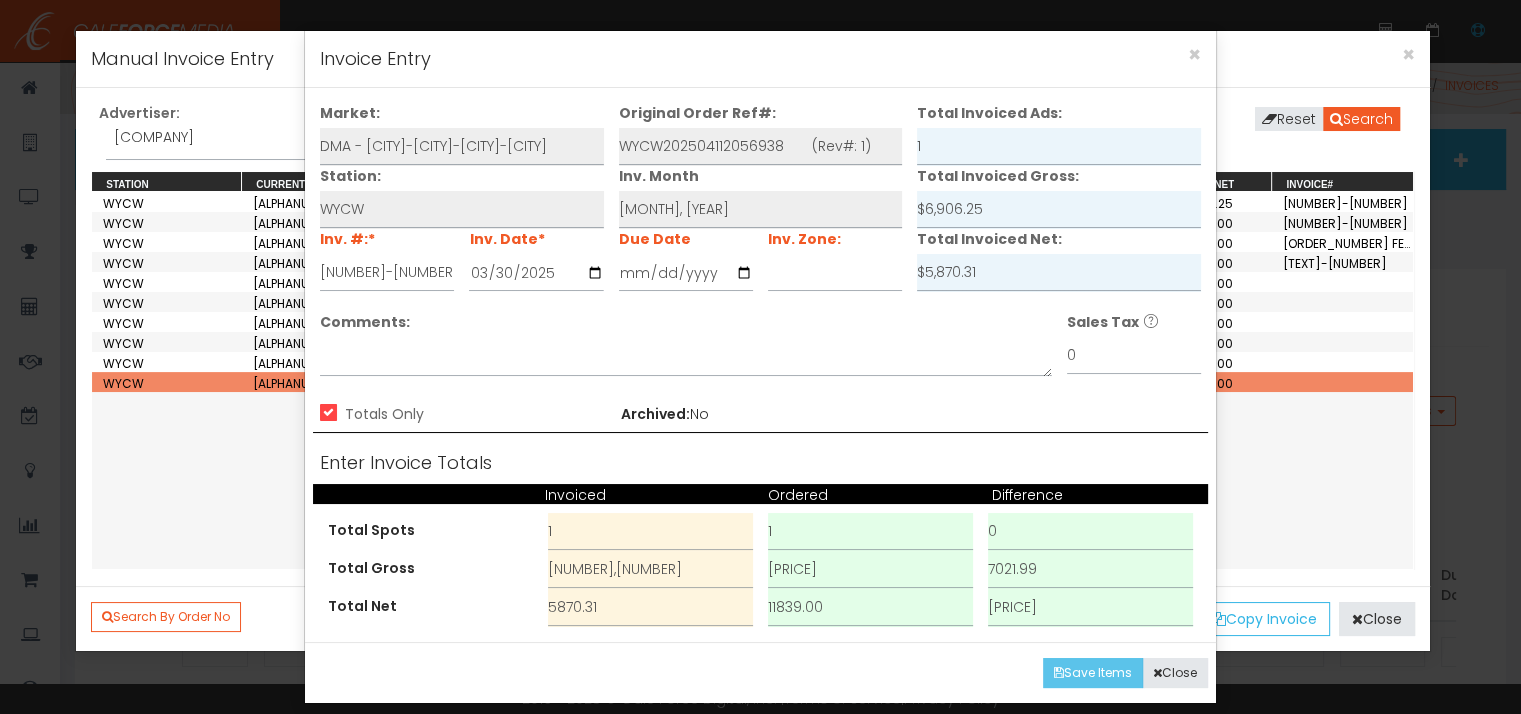 click on "Save Items" at bounding box center (1093, 673) 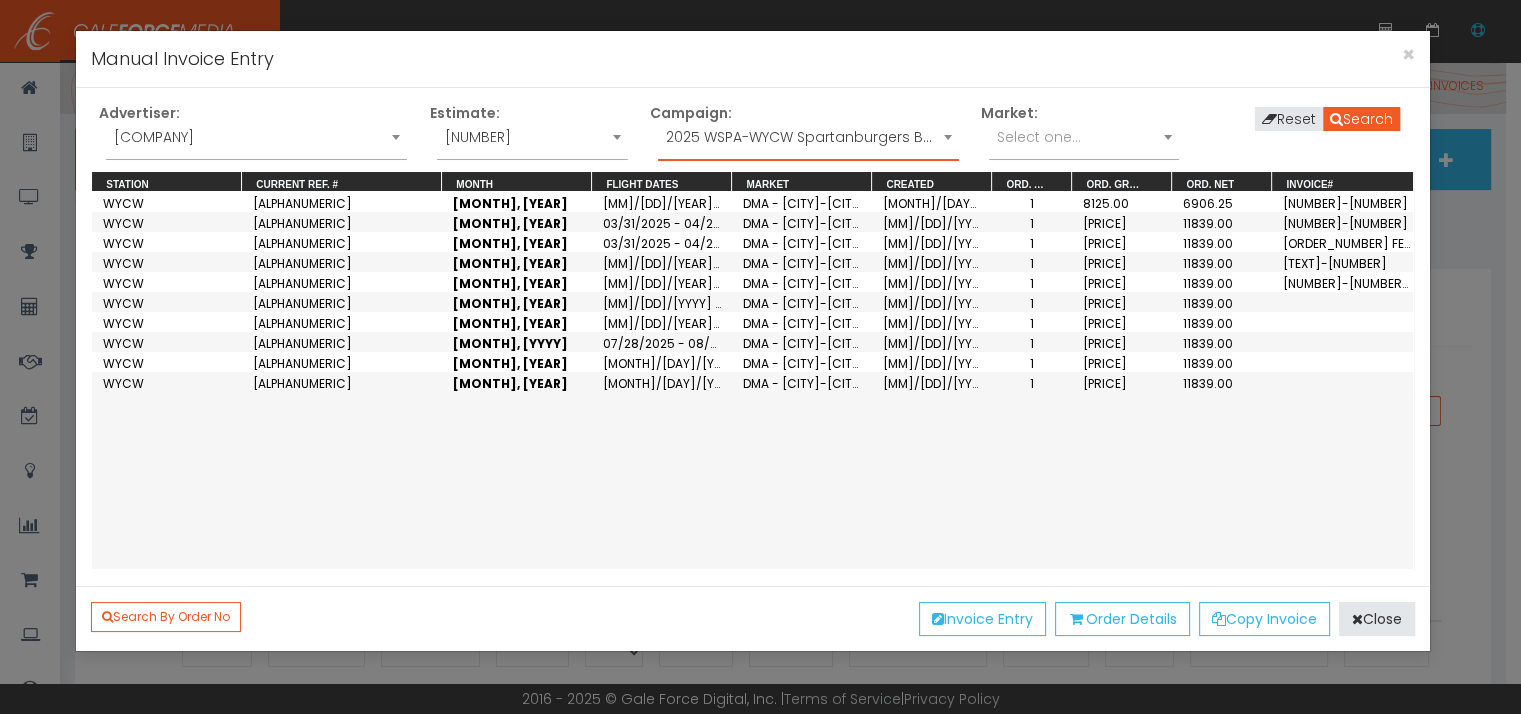 click on "2025 WSPA-WYCW Spartanburgers Baseball Annual Sponsorship" at bounding box center [808, 137] 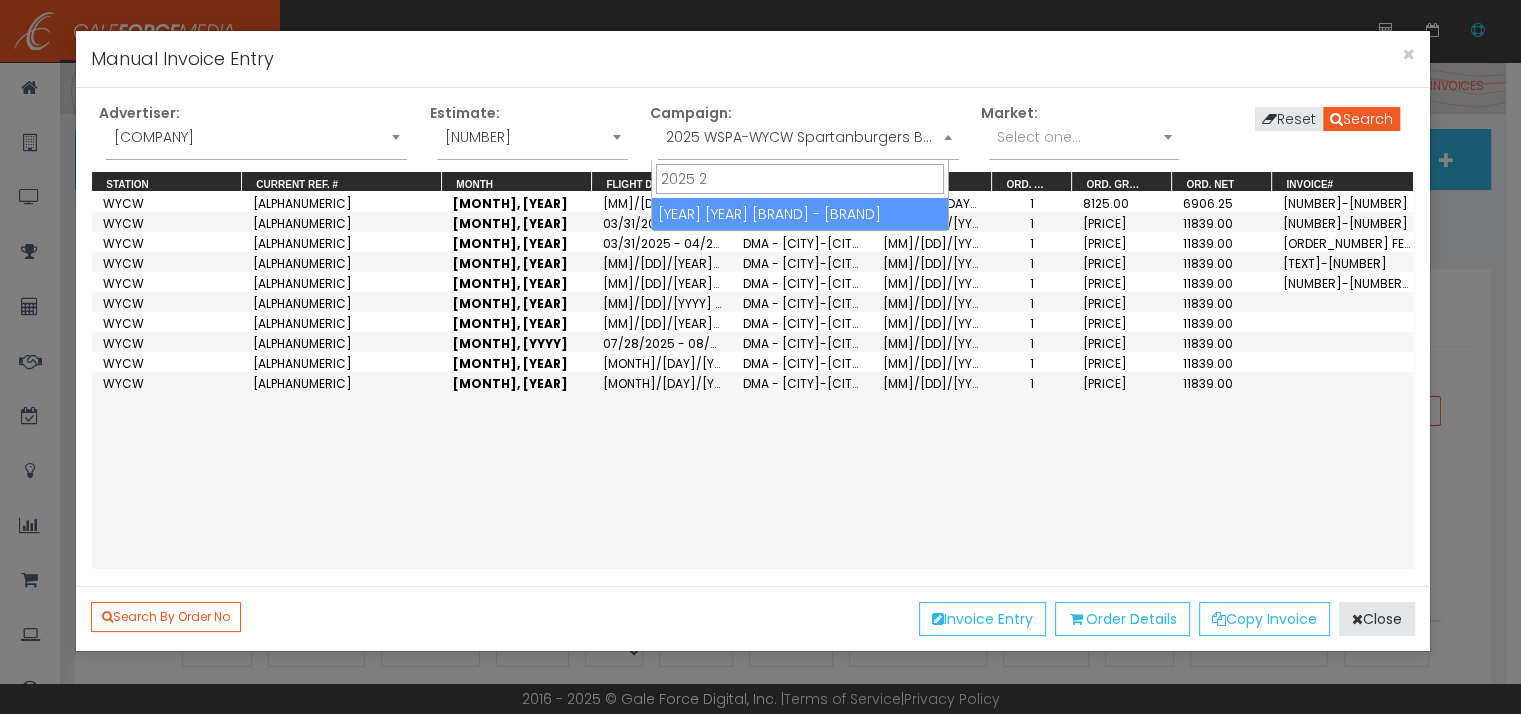 scroll, scrollTop: 0, scrollLeft: 0, axis: both 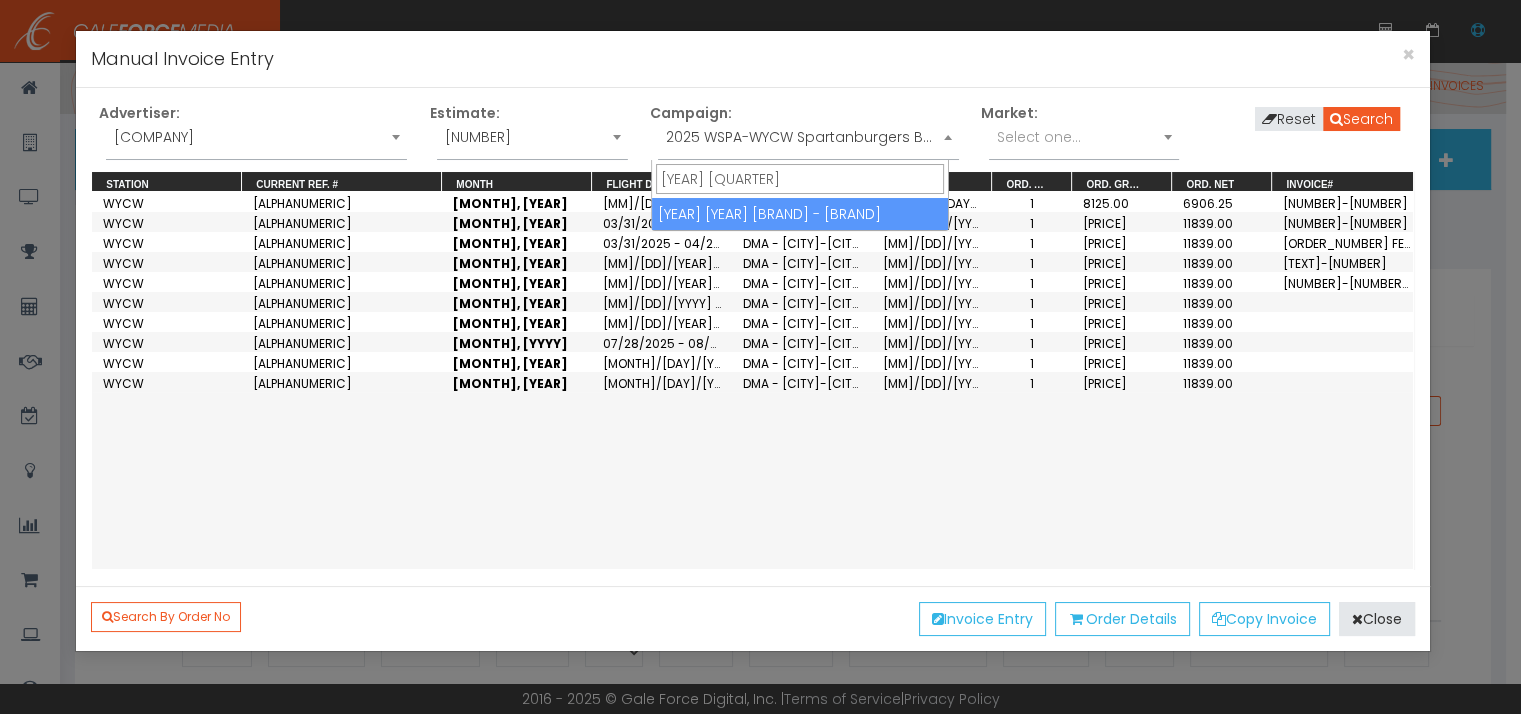 type on "[YEAR] [QUARTER]" 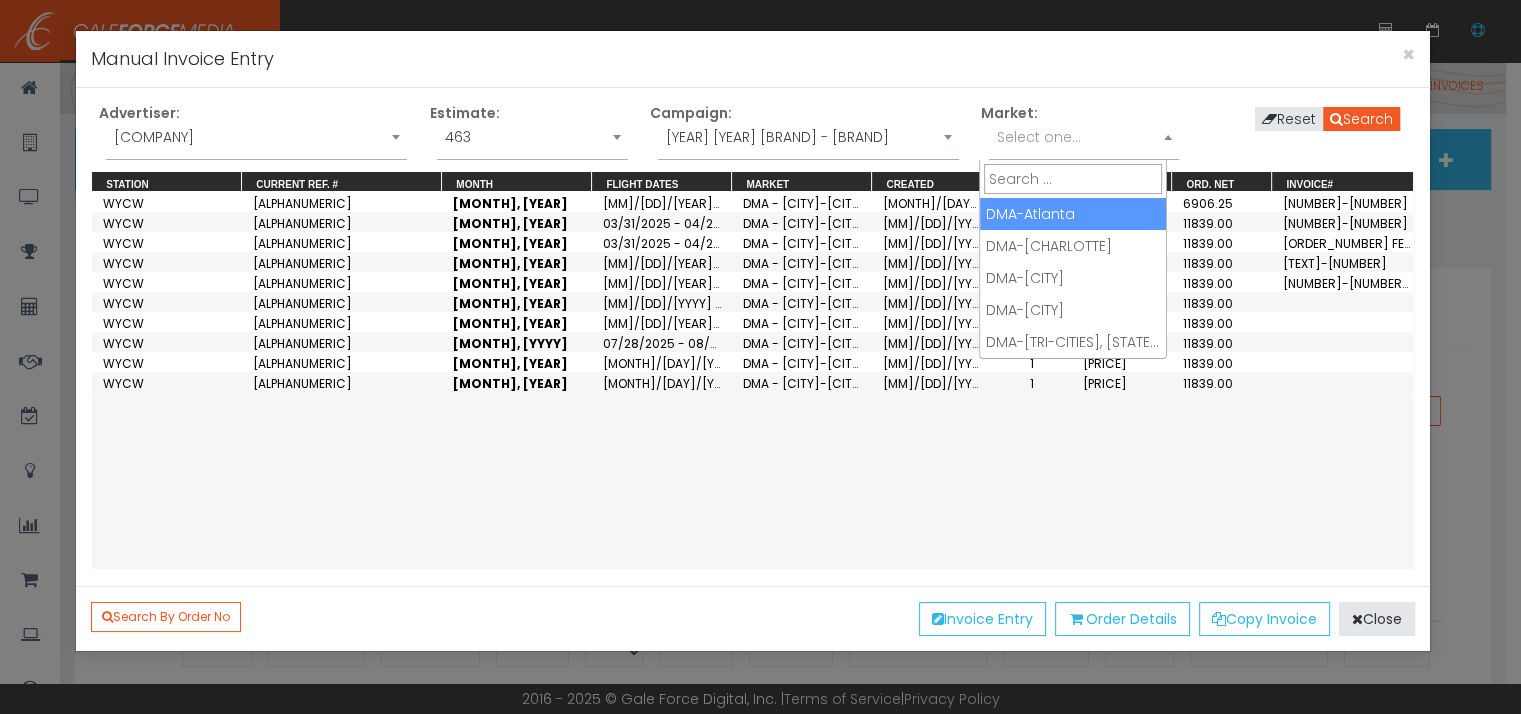 click on "Select one..." at bounding box center [1039, 137] 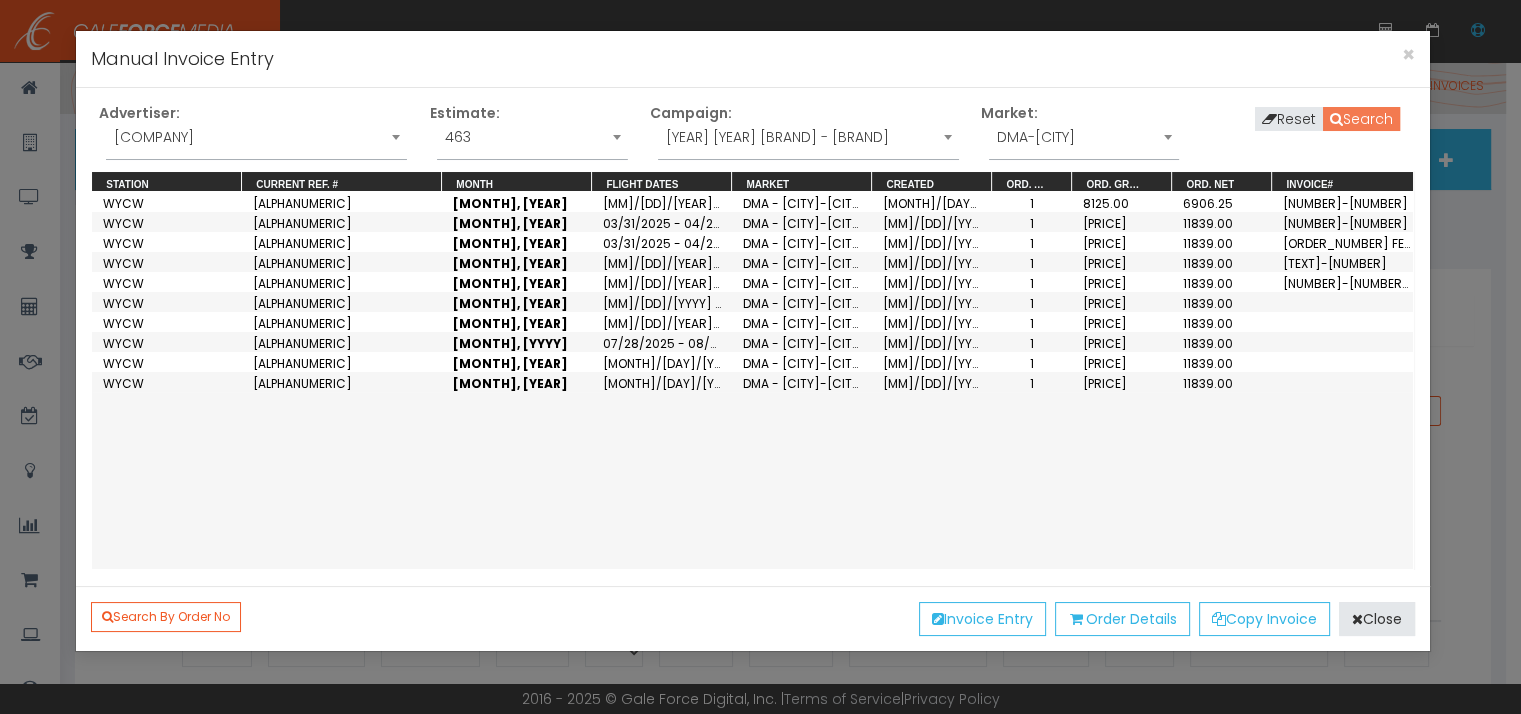click on "Search" at bounding box center [1361, 119] 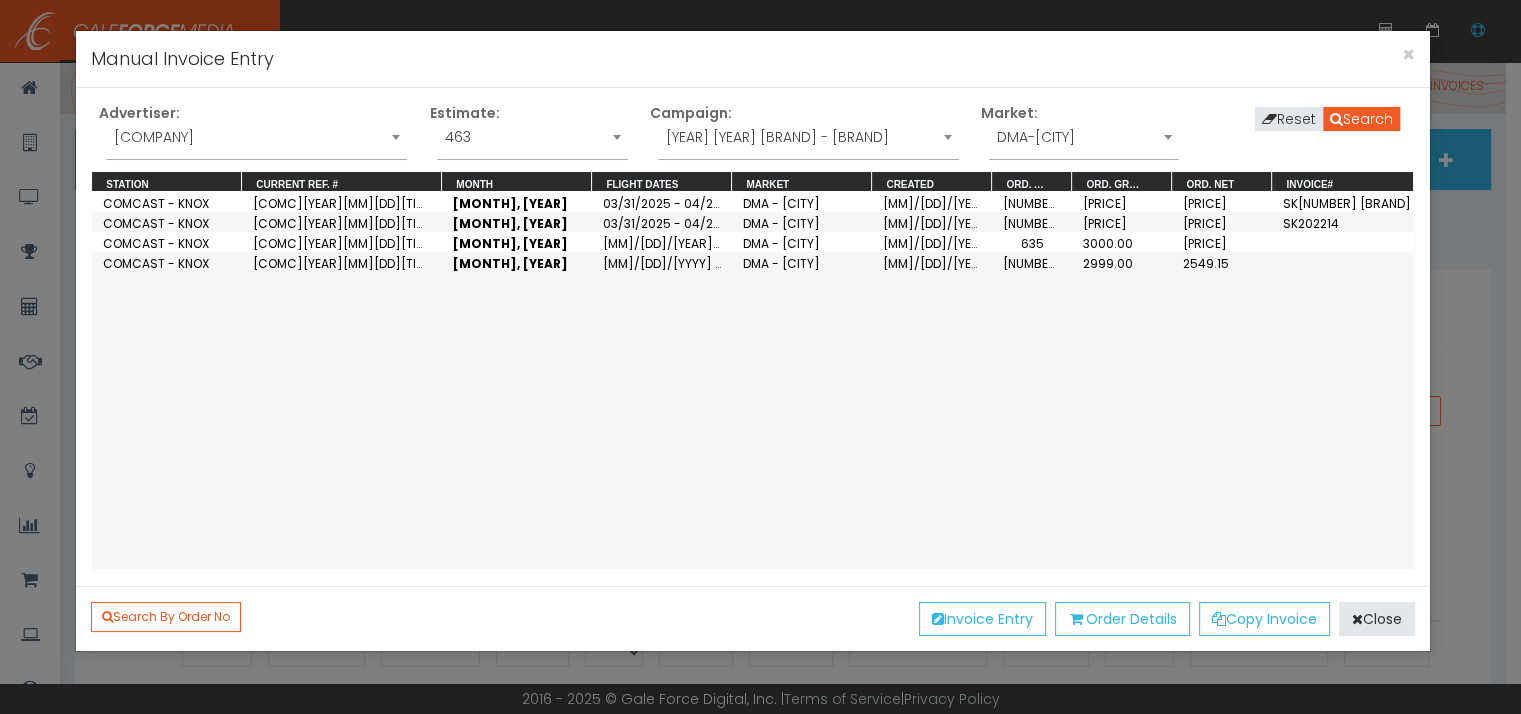 click on "[MONTH], [YEAR]" at bounding box center (517, 202) 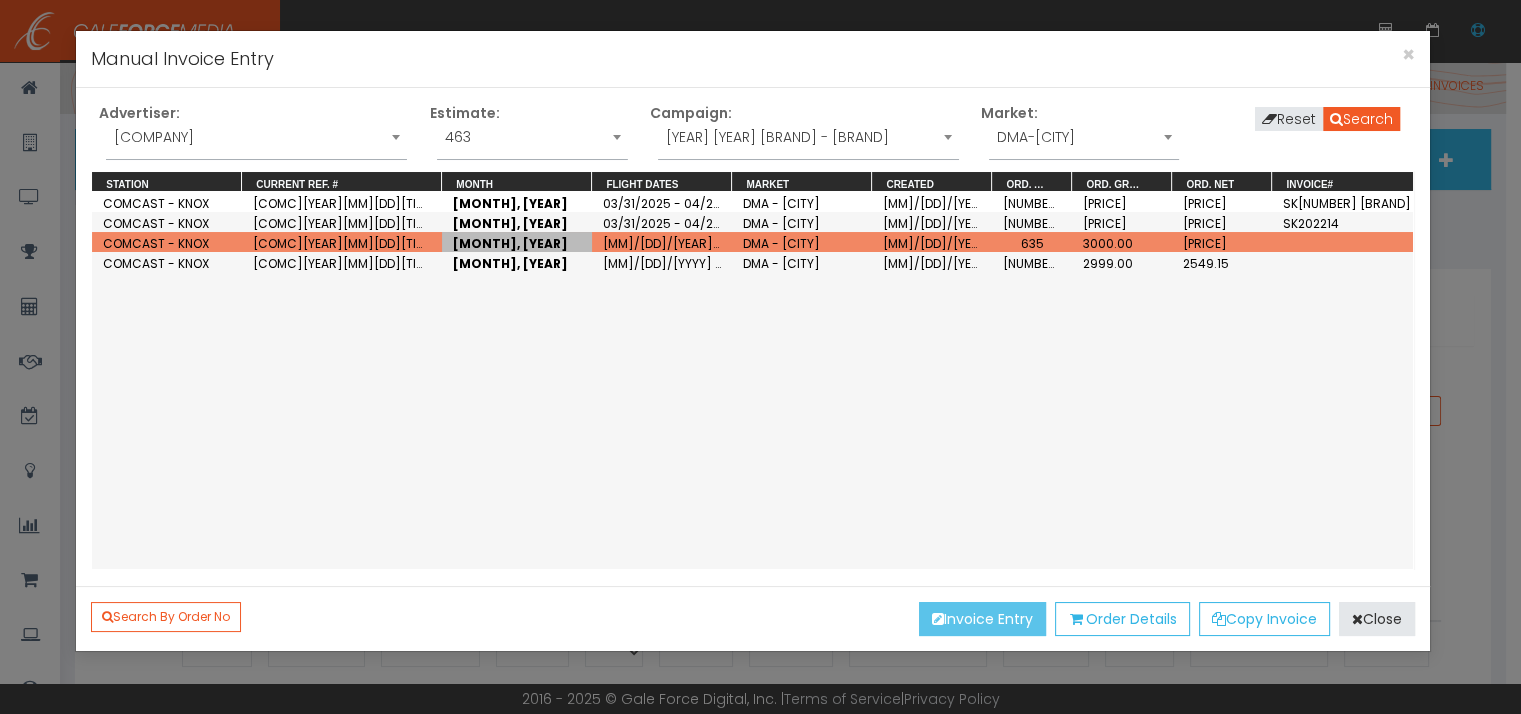 click on "Invoice Entry" at bounding box center [982, 619] 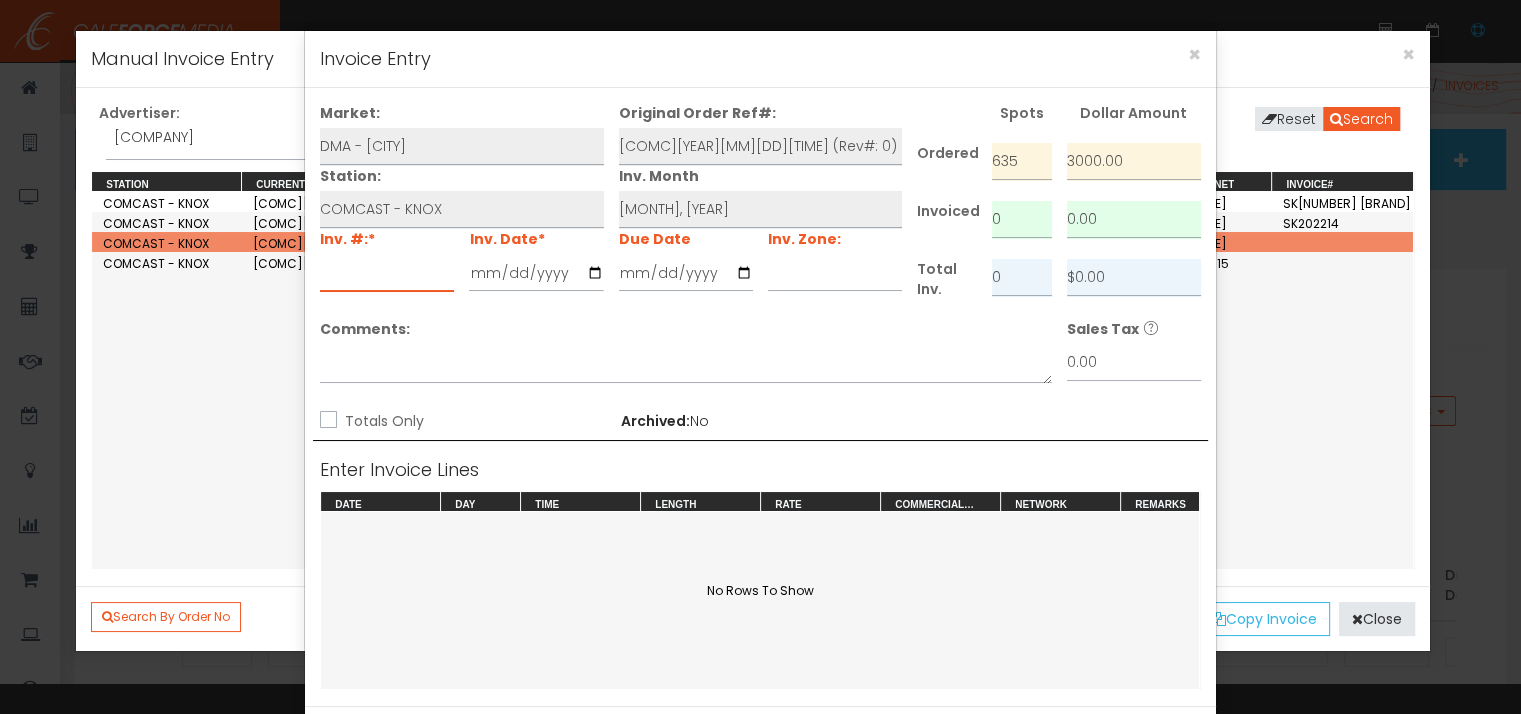 click at bounding box center [387, 273] 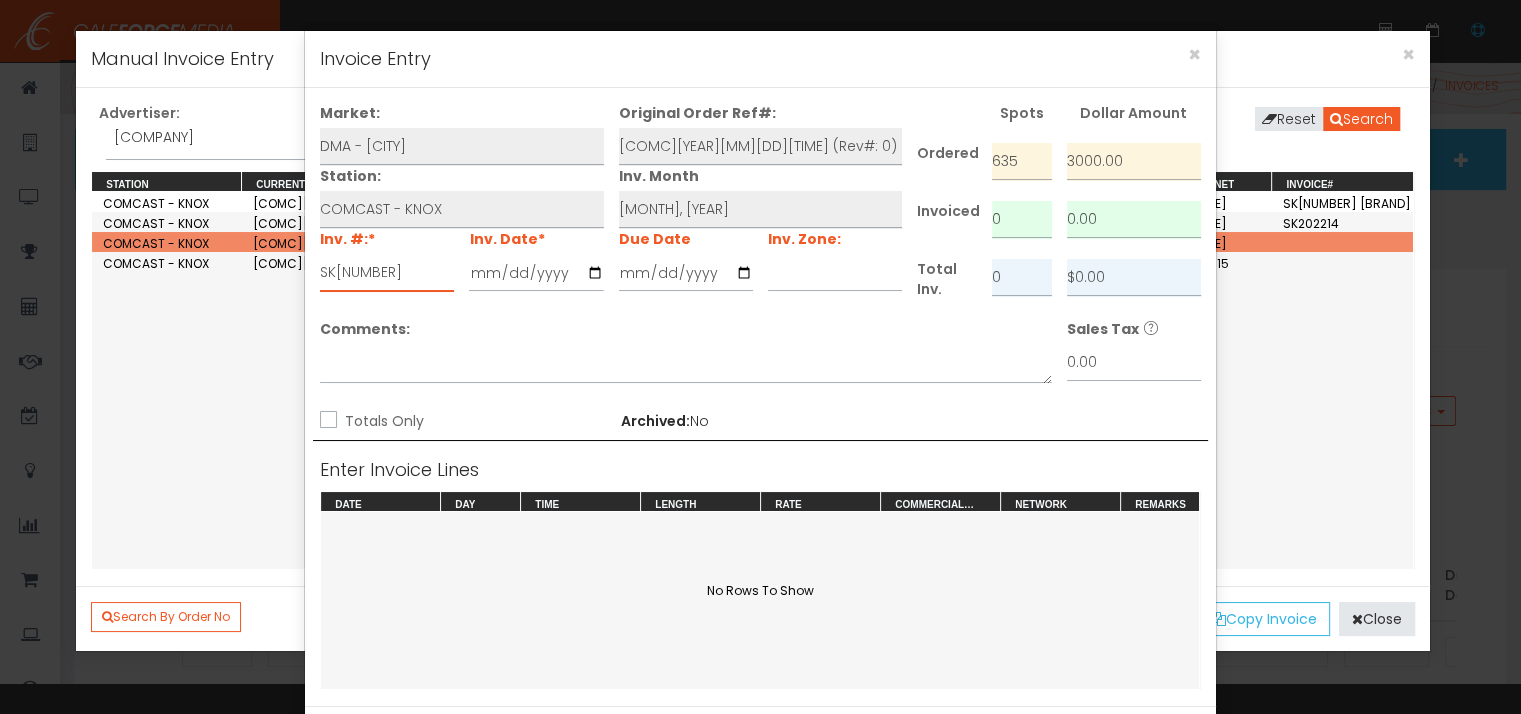 type on "SK[NUMBER]" 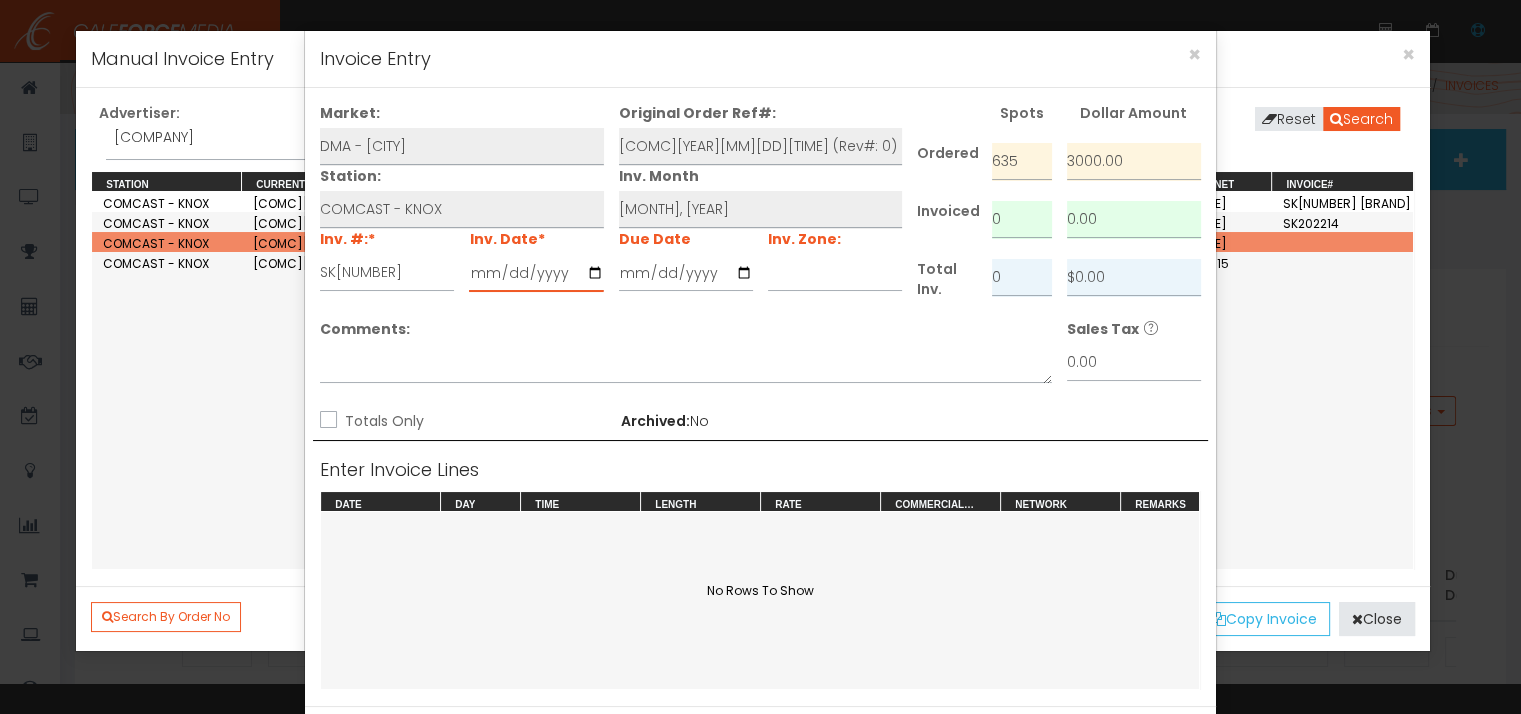type on "[YEAR]-[MM]-[DD]" 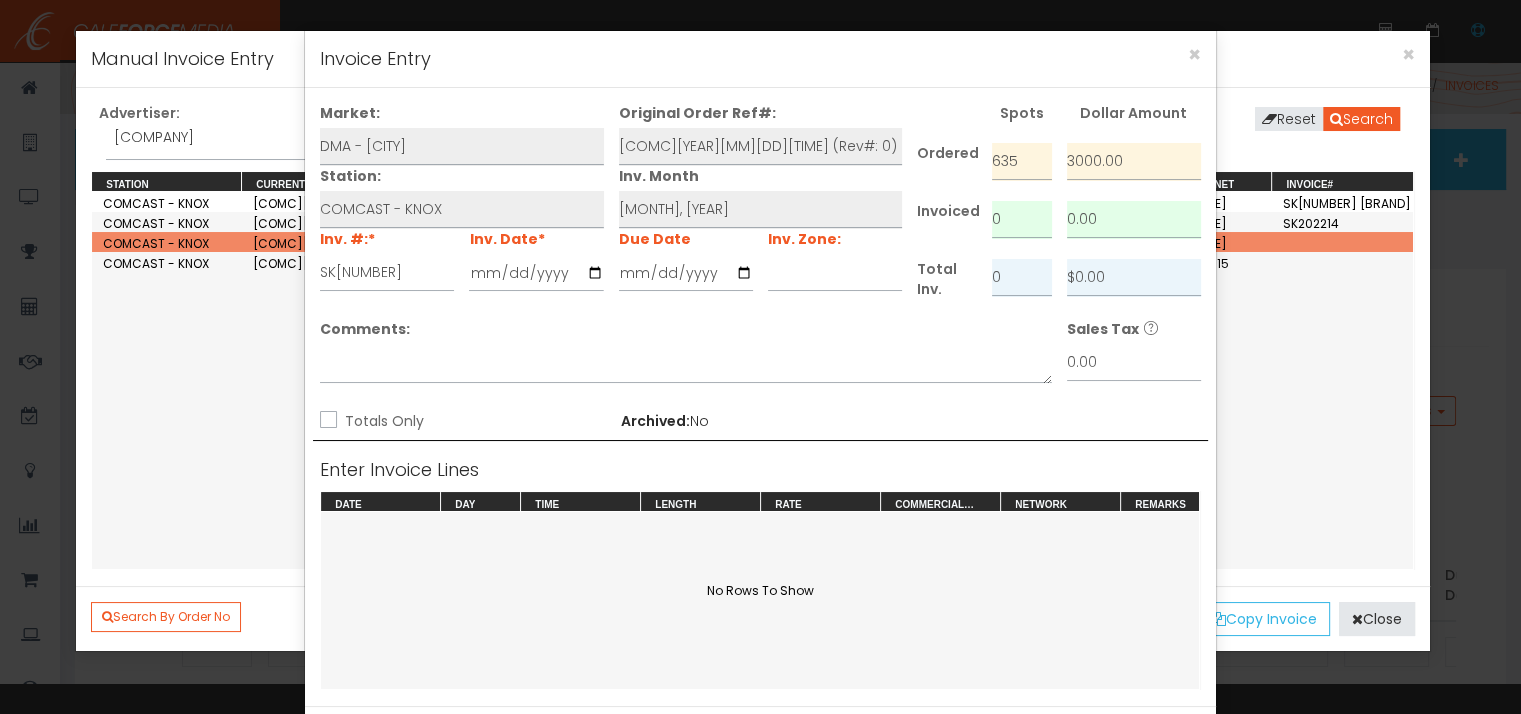 click on "Totals Only" at bounding box center (326, 421) 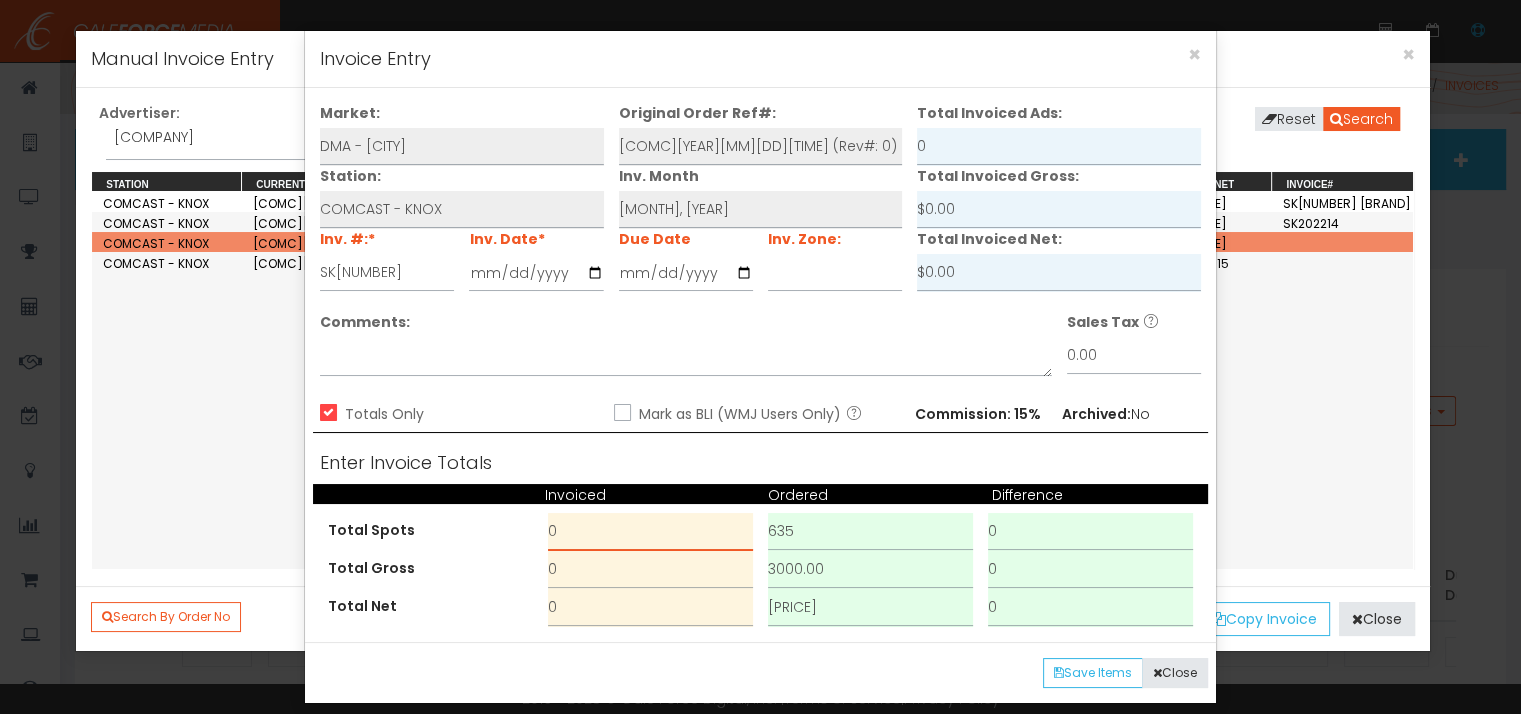 click on "0" at bounding box center [650, 532] 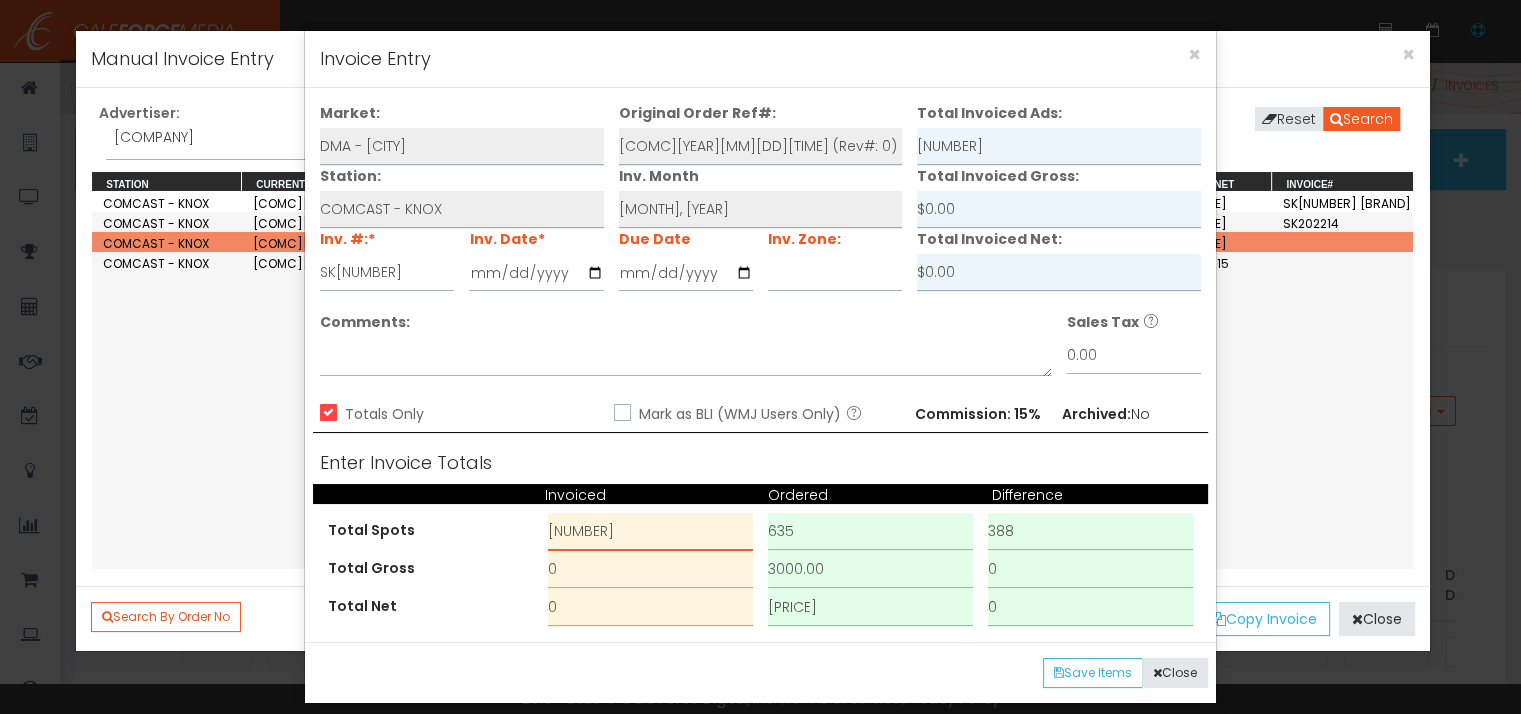 type on "[NUMBER]" 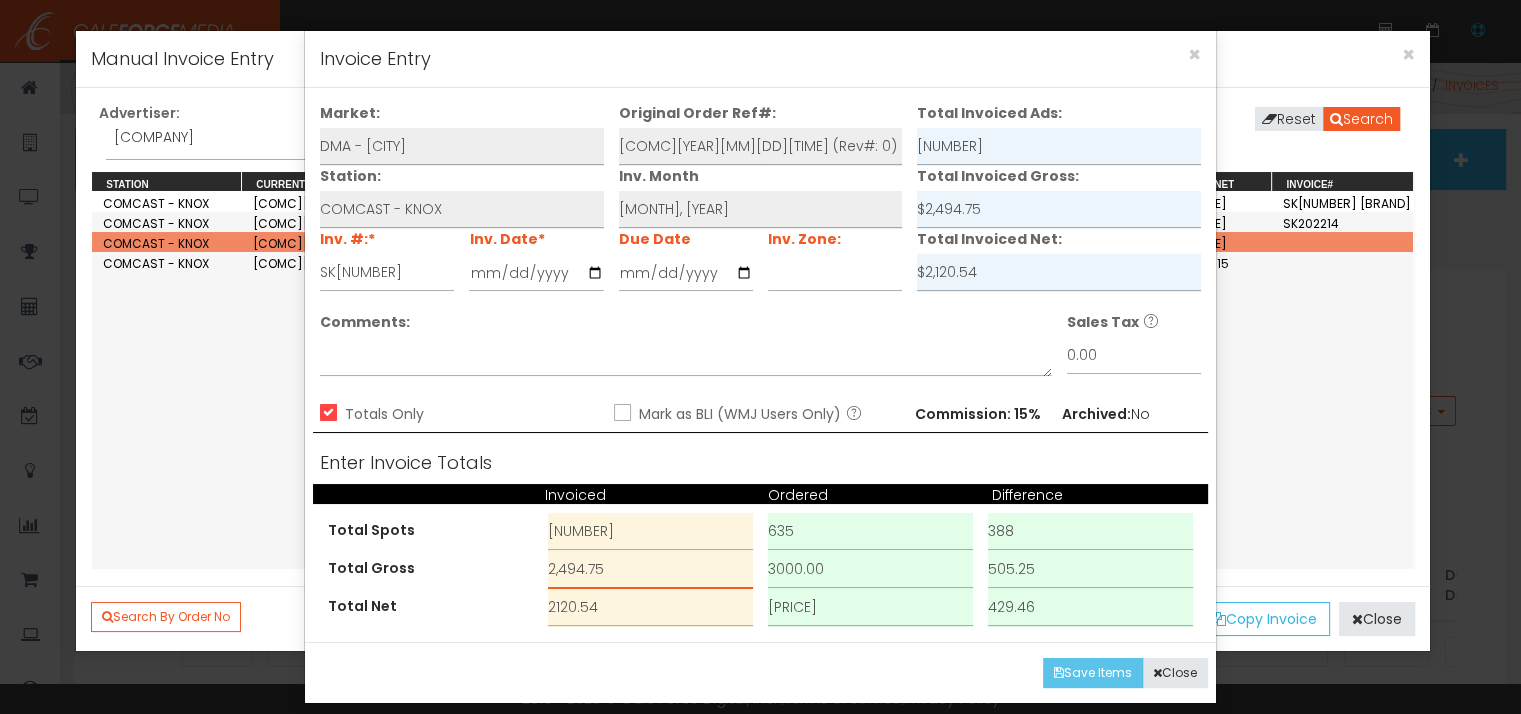 type on "2,494.75" 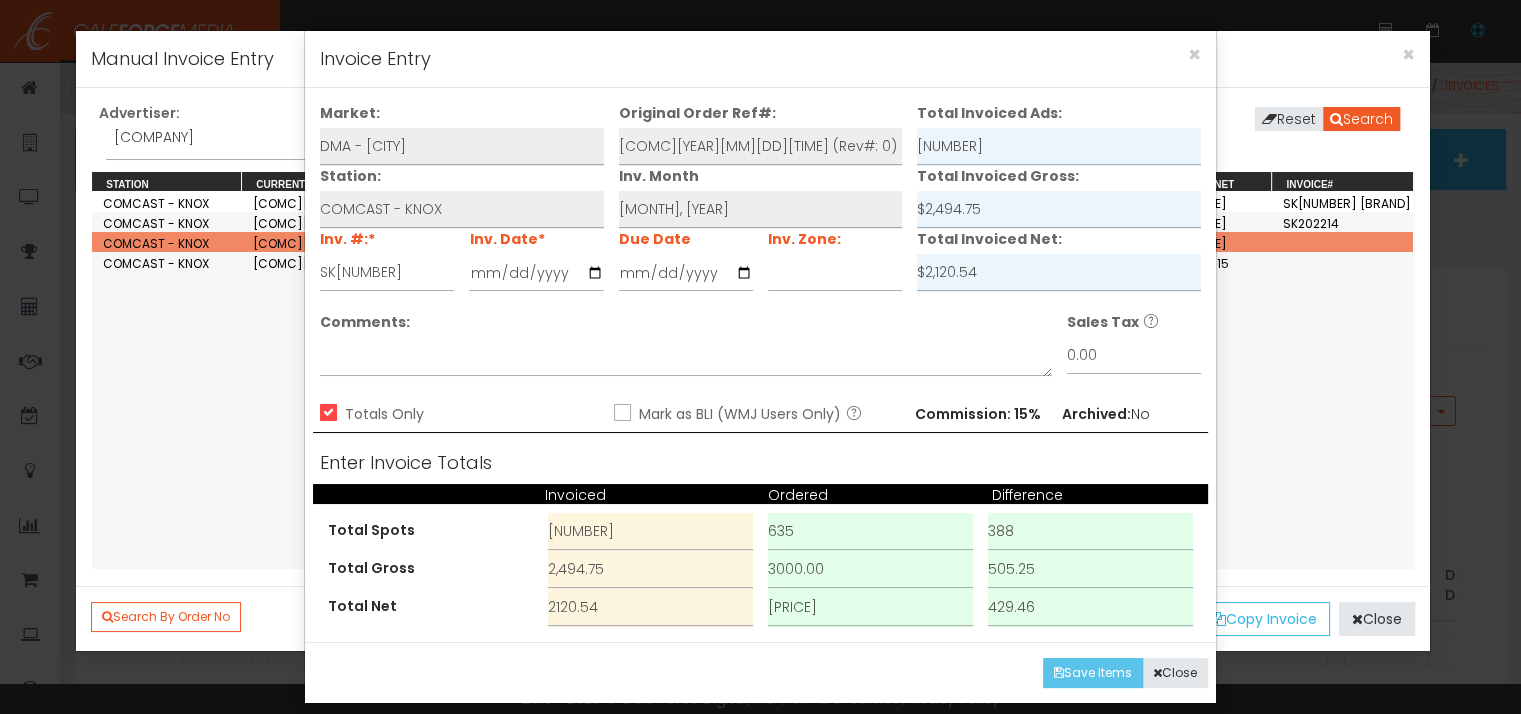 click on "Save Items" at bounding box center (1093, 673) 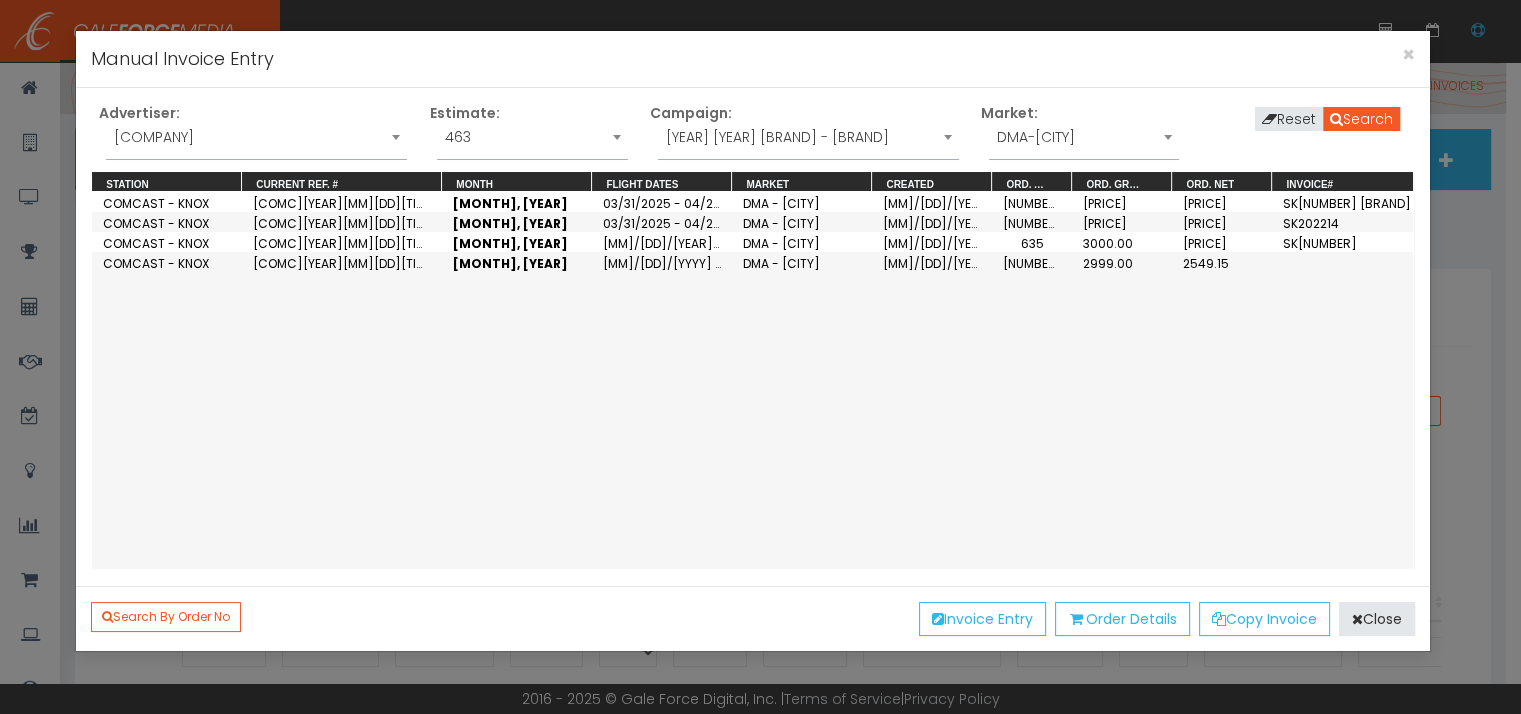 click on "[MONTH], [YEAR]" at bounding box center (517, 202) 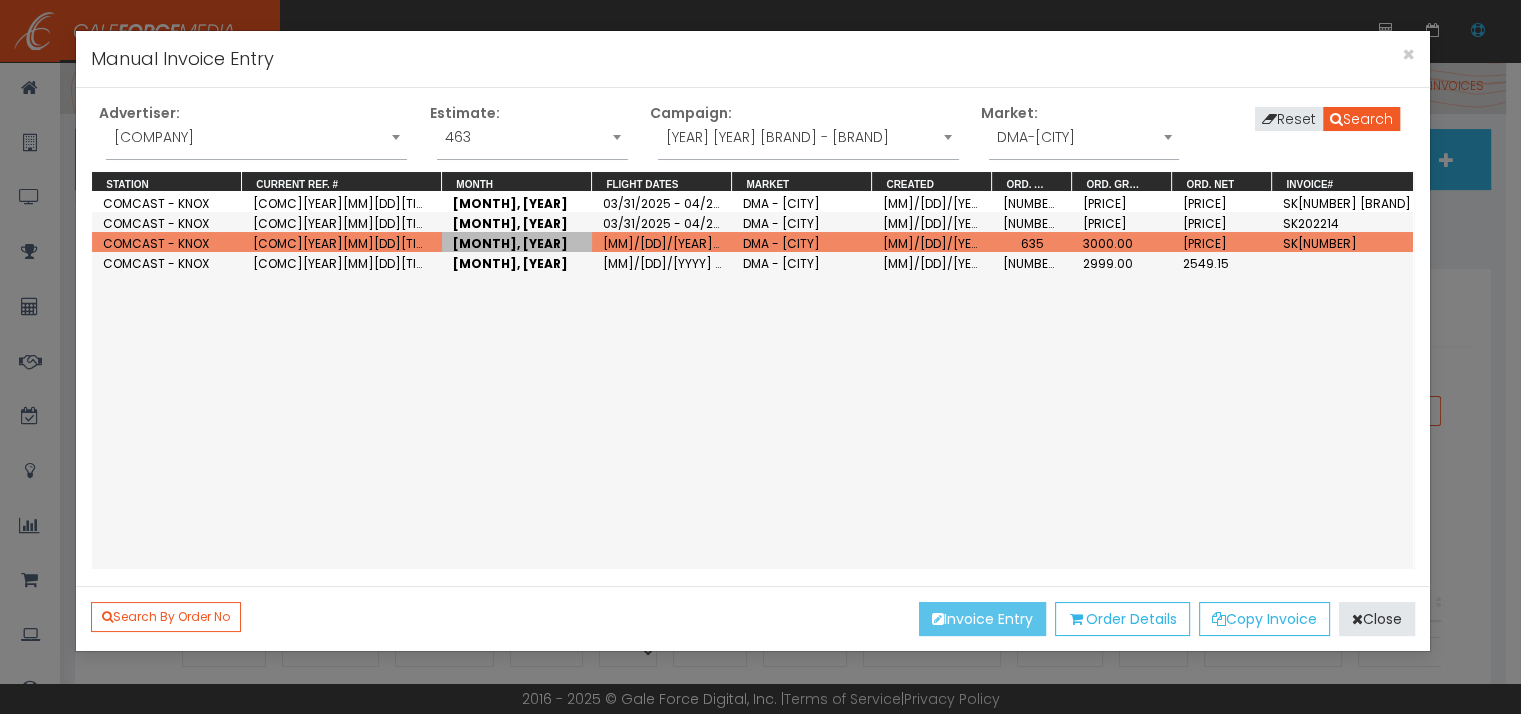 click on "Invoice Entry" at bounding box center [982, 619] 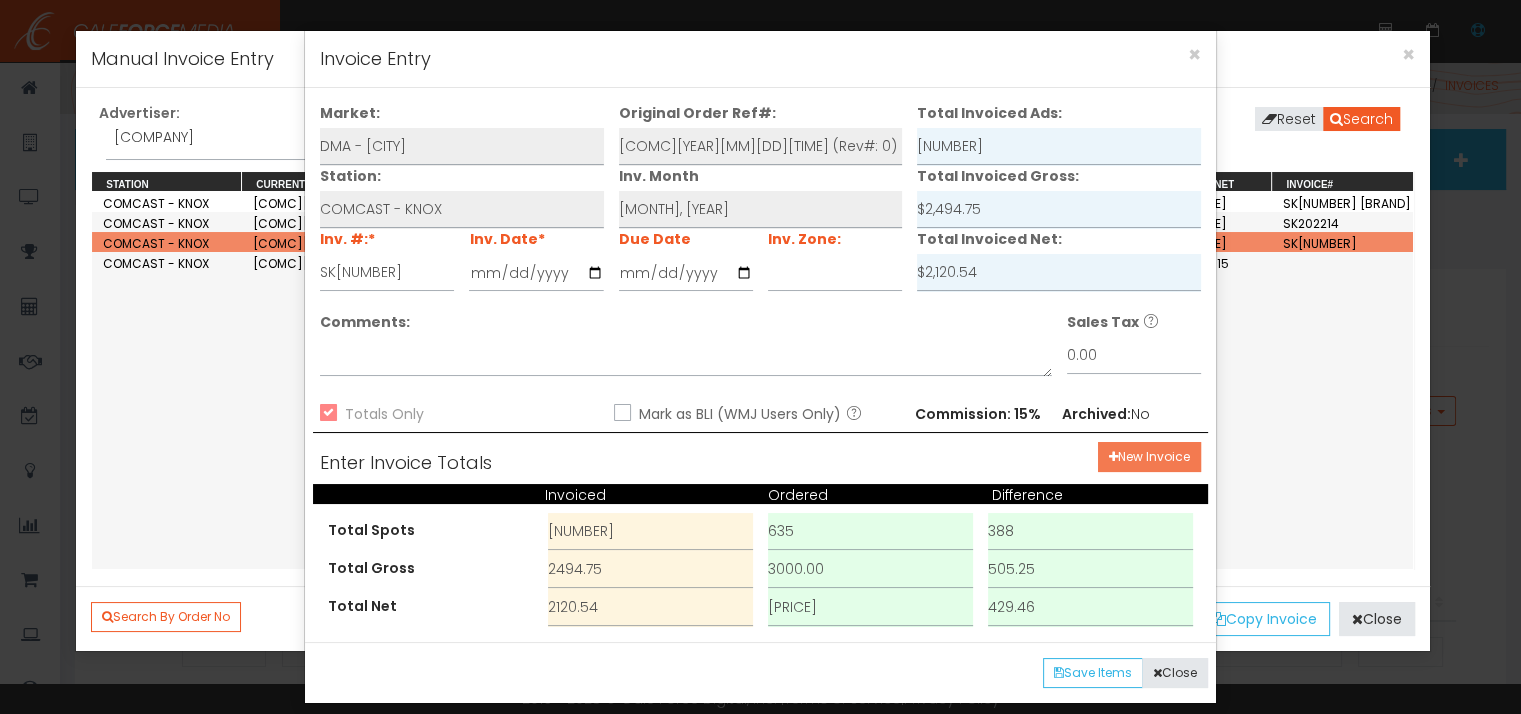 click on "New Invoice" at bounding box center (1149, 457) 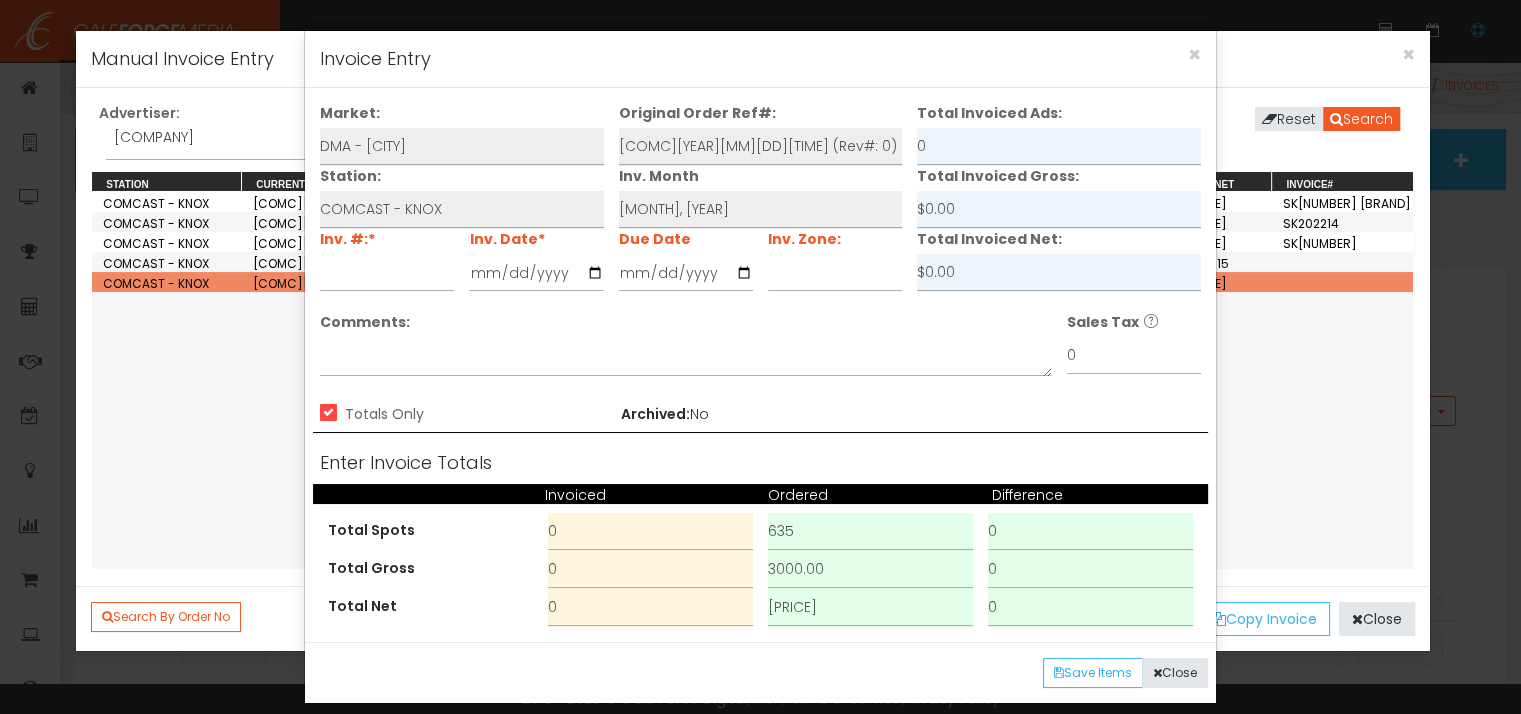click on "Inv. #:*" at bounding box center (387, 260) 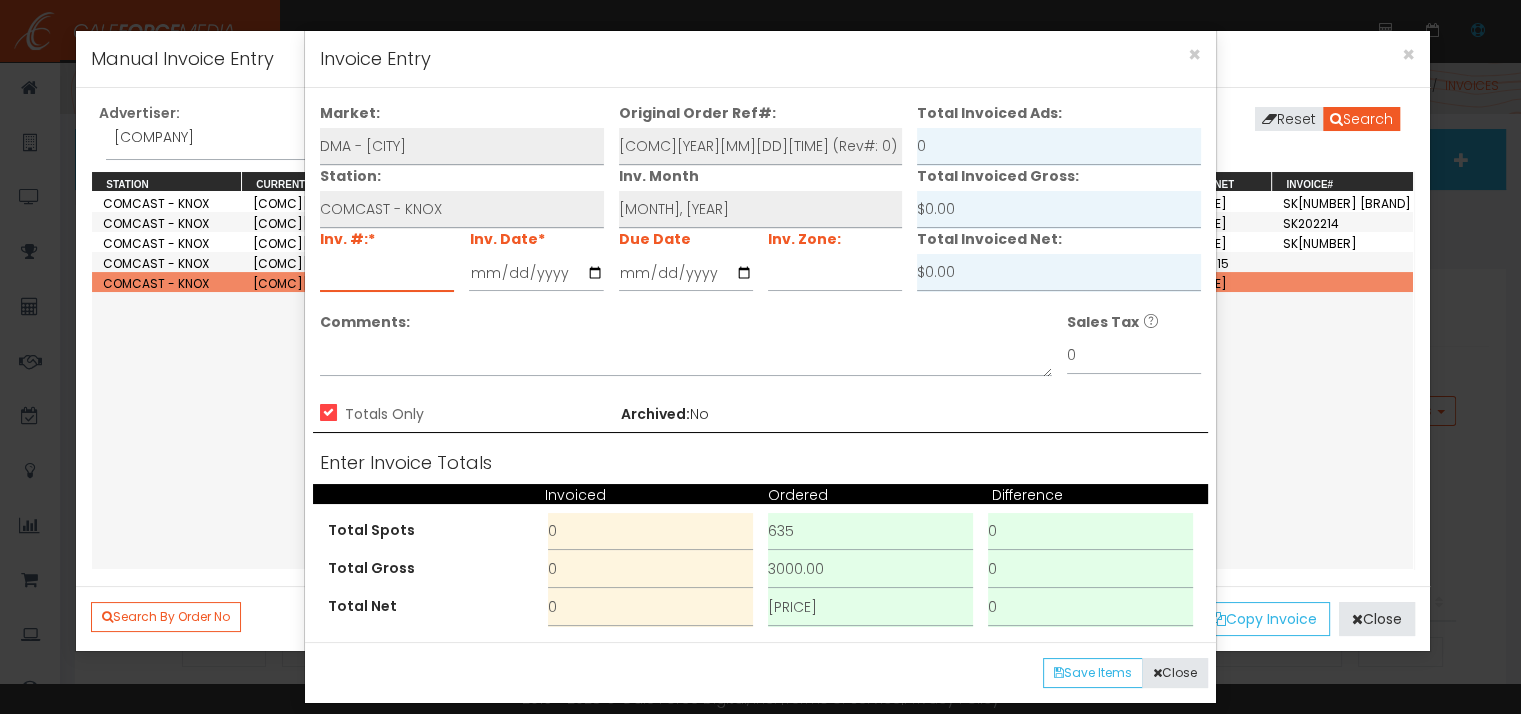 click at bounding box center (387, 273) 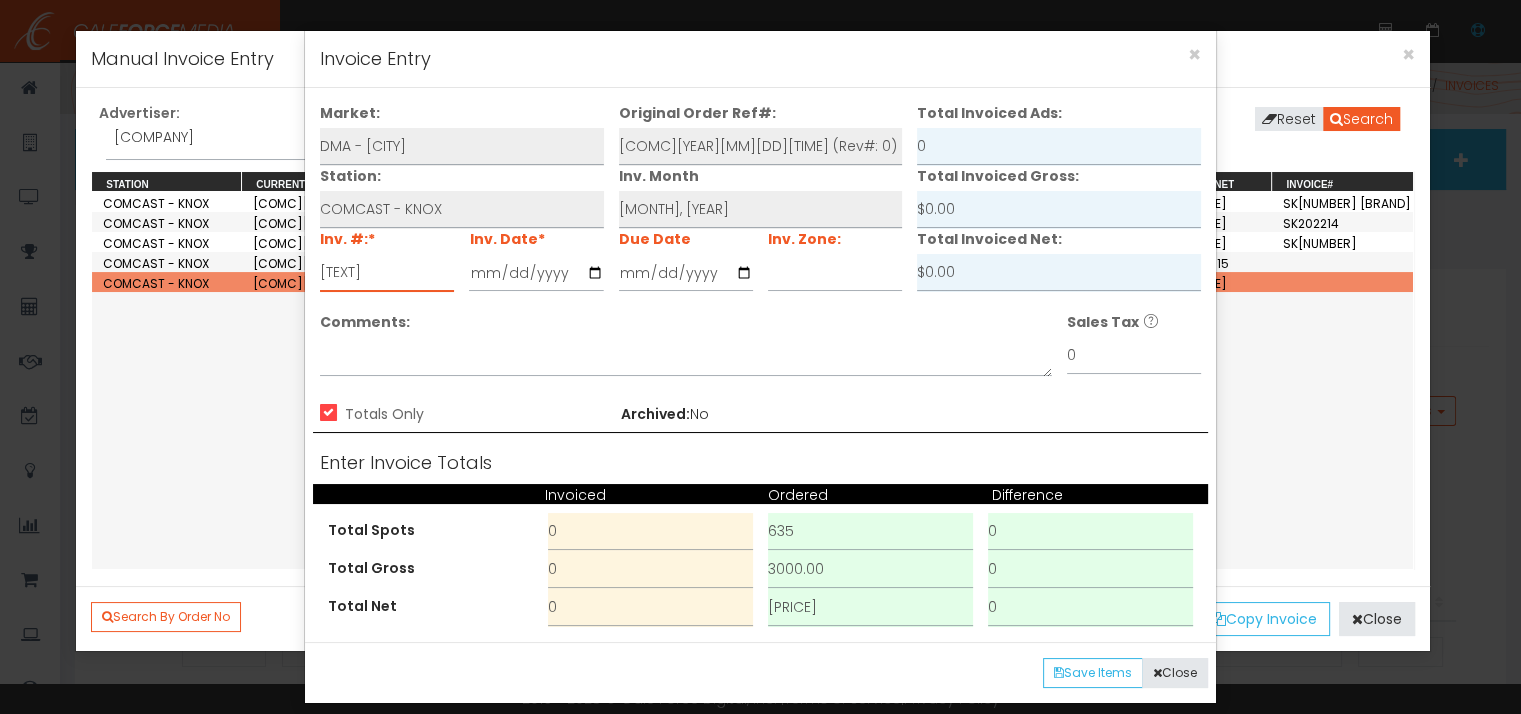 type on "[TEXT]" 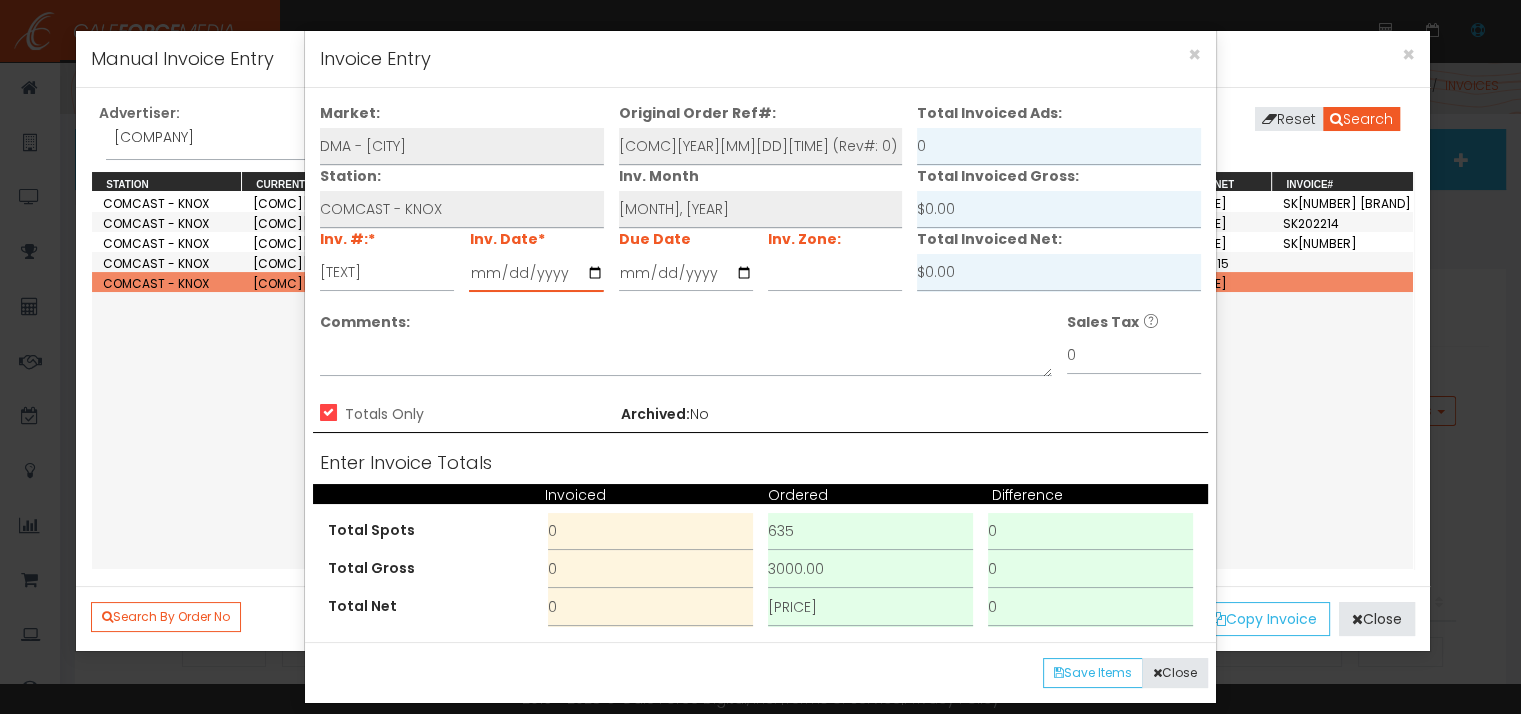 type on "[YEAR]-[MM]-[DD]" 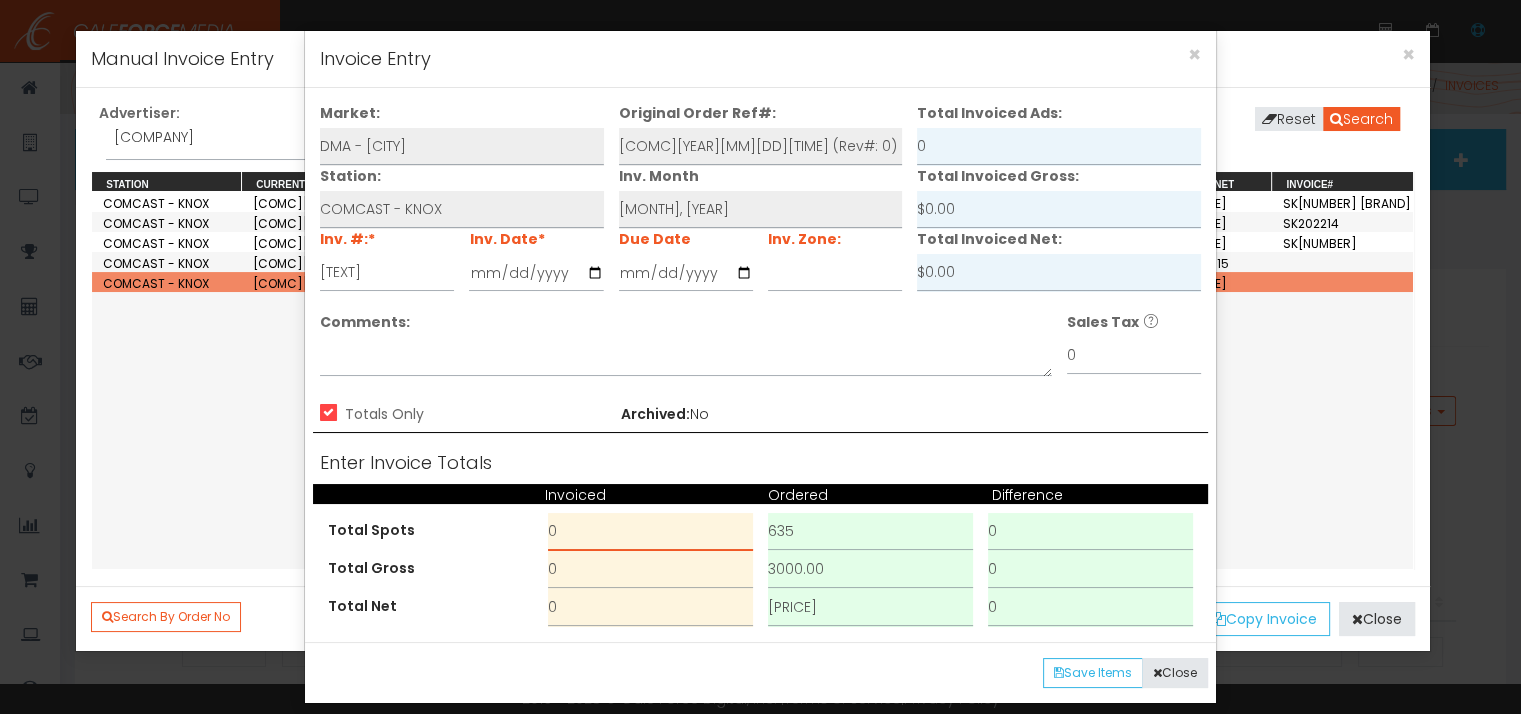 click on "0" at bounding box center (650, 532) 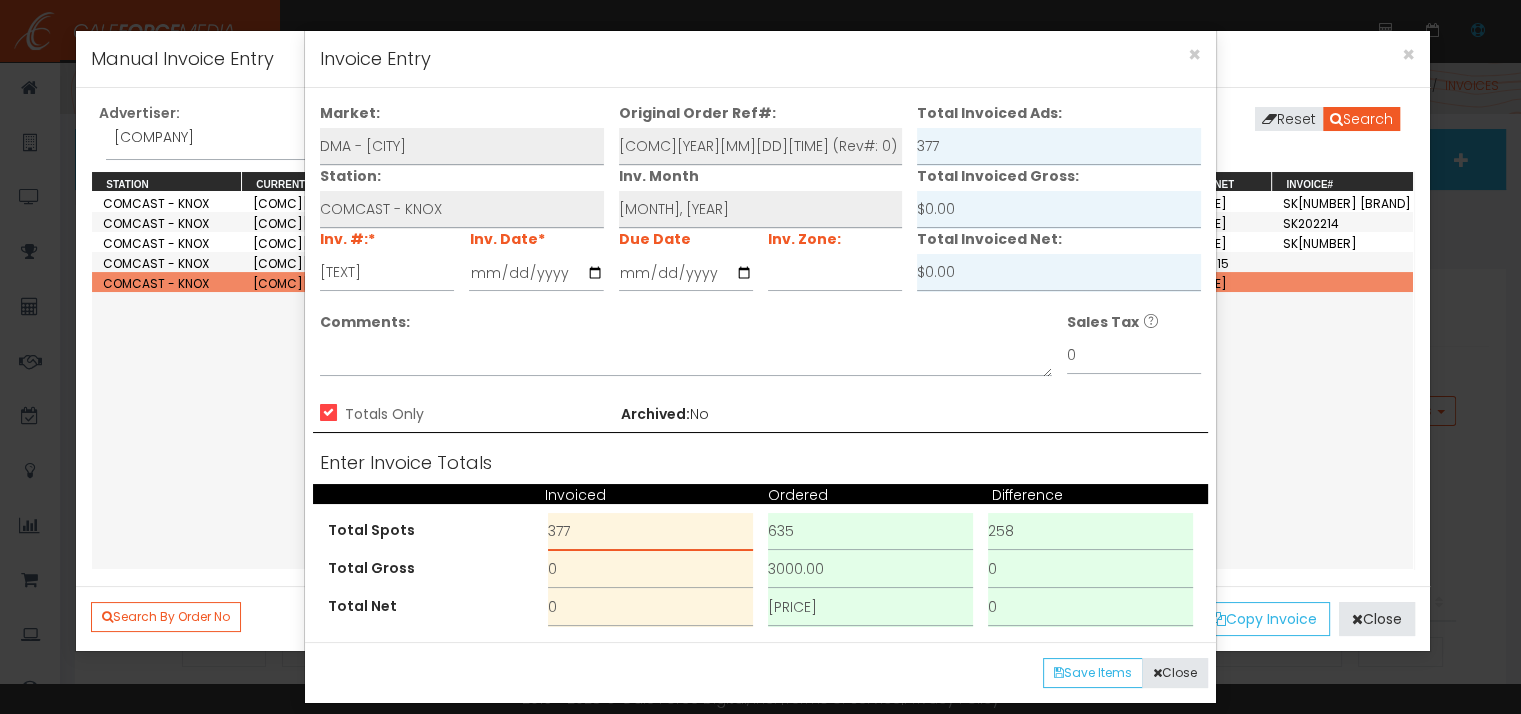type on "377" 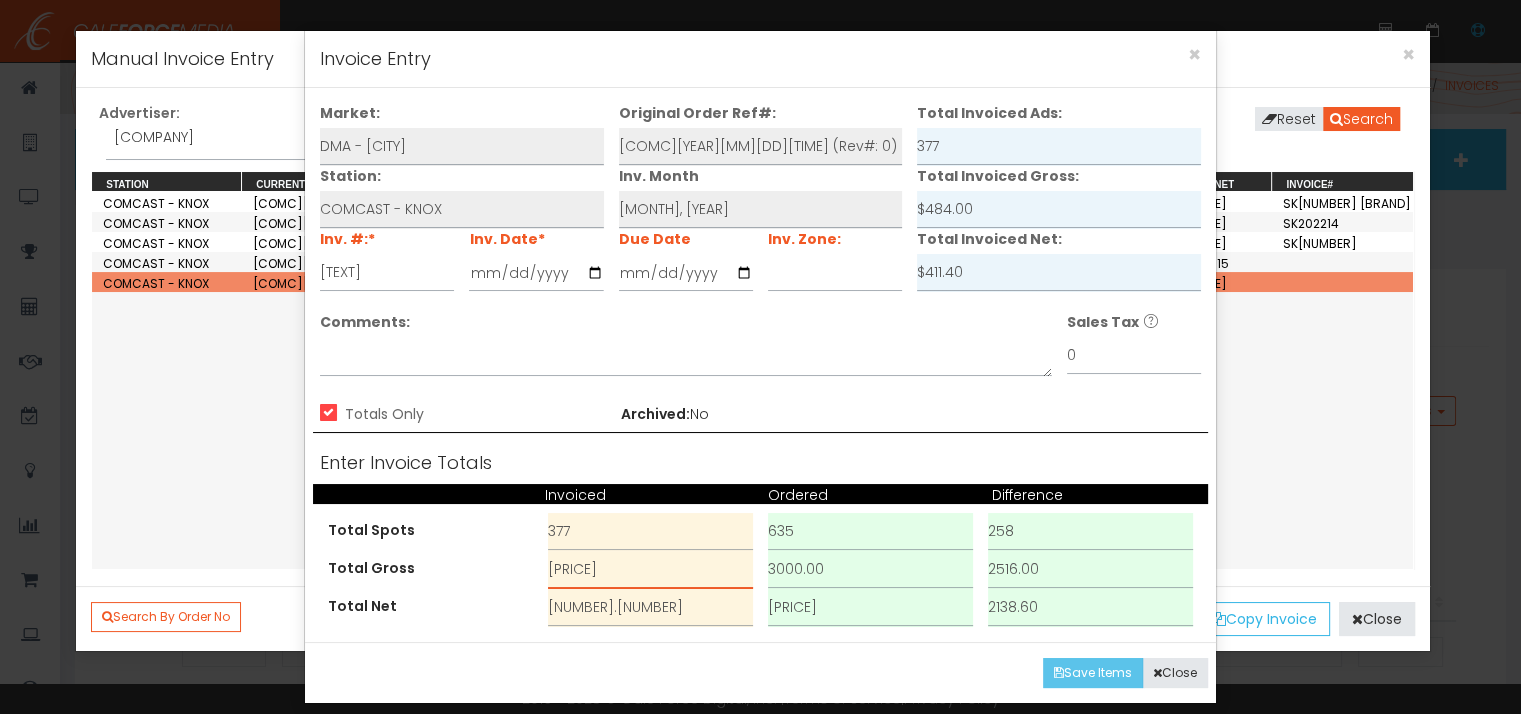 type on "[PRICE]" 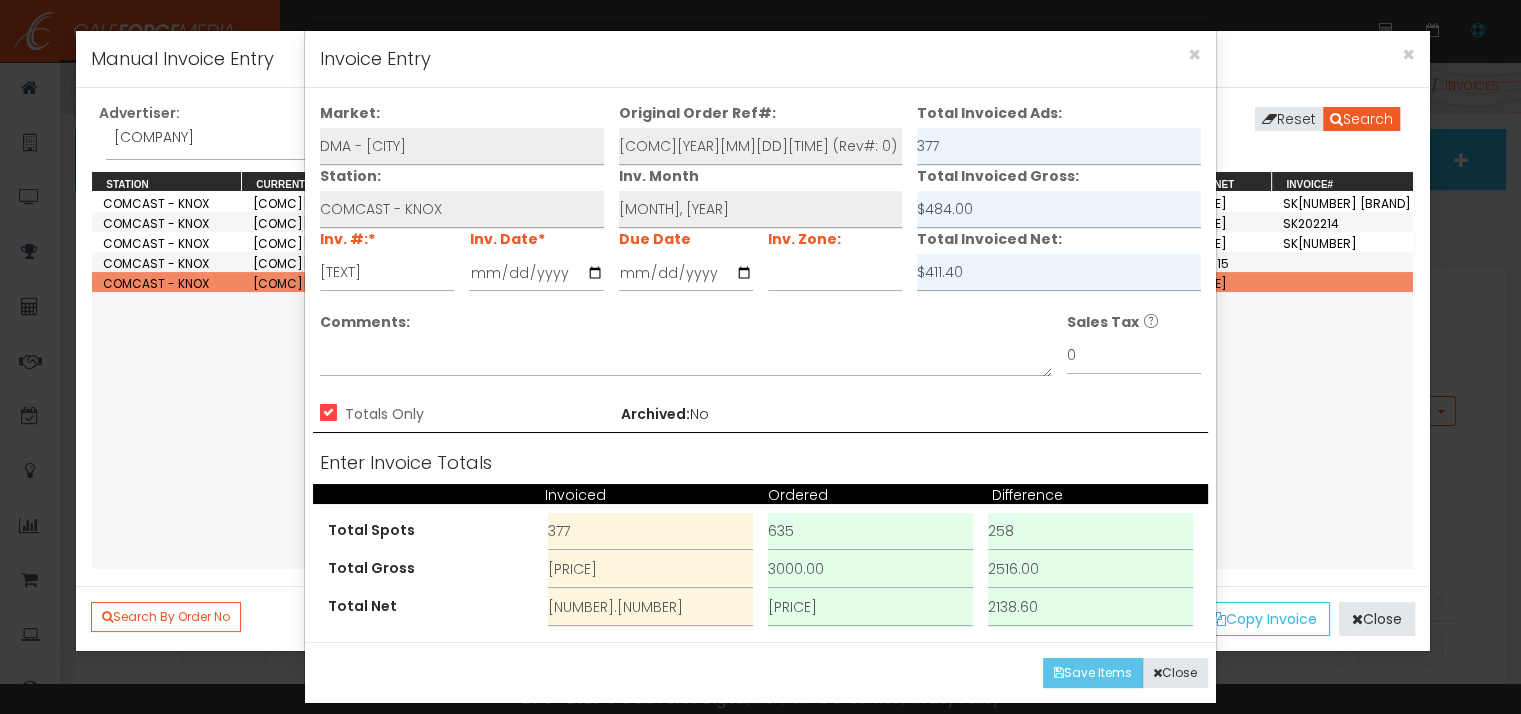click on "Save Items" at bounding box center [1093, 673] 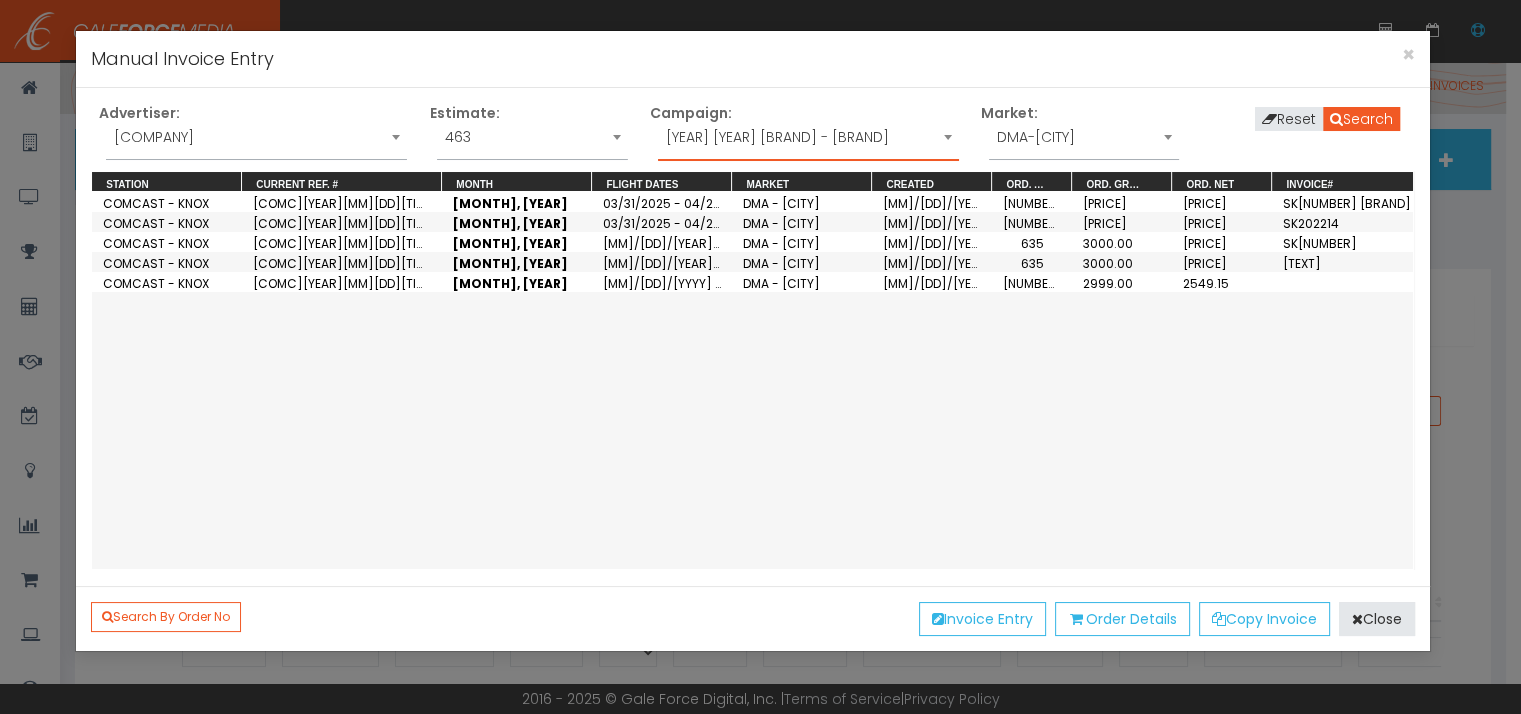 click on "[YEAR] [YEAR] [BRAND] - [BRAND]" at bounding box center [808, 137] 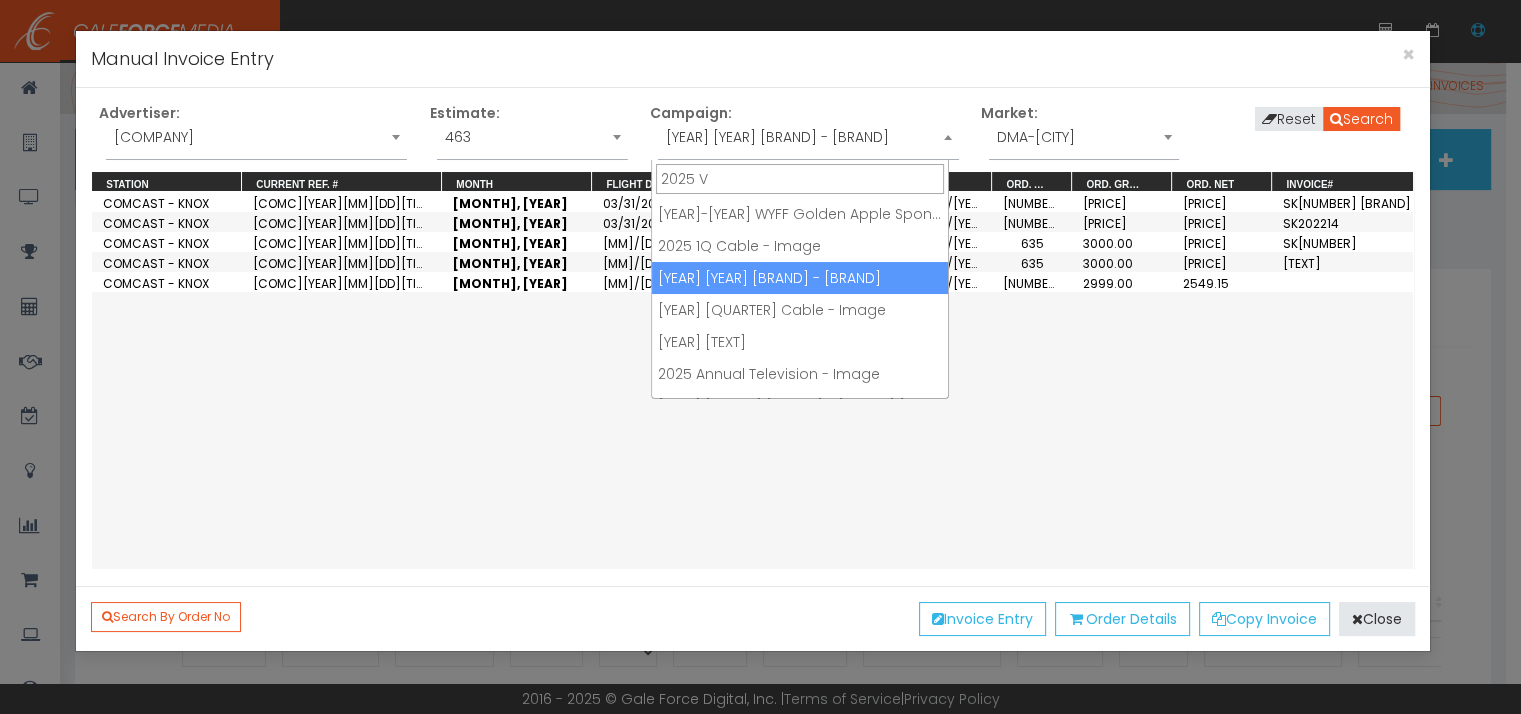scroll, scrollTop: 0, scrollLeft: 0, axis: both 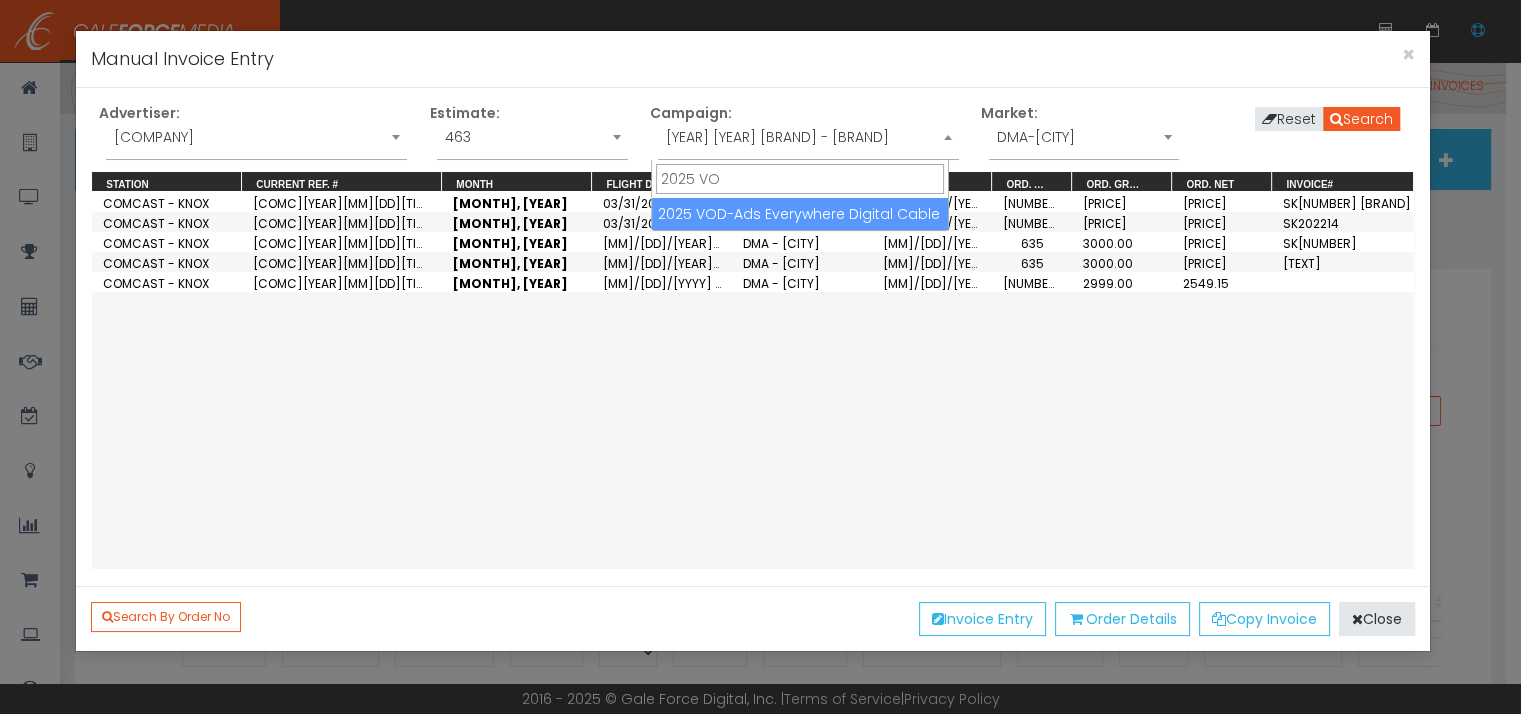 type on "2025 VO" 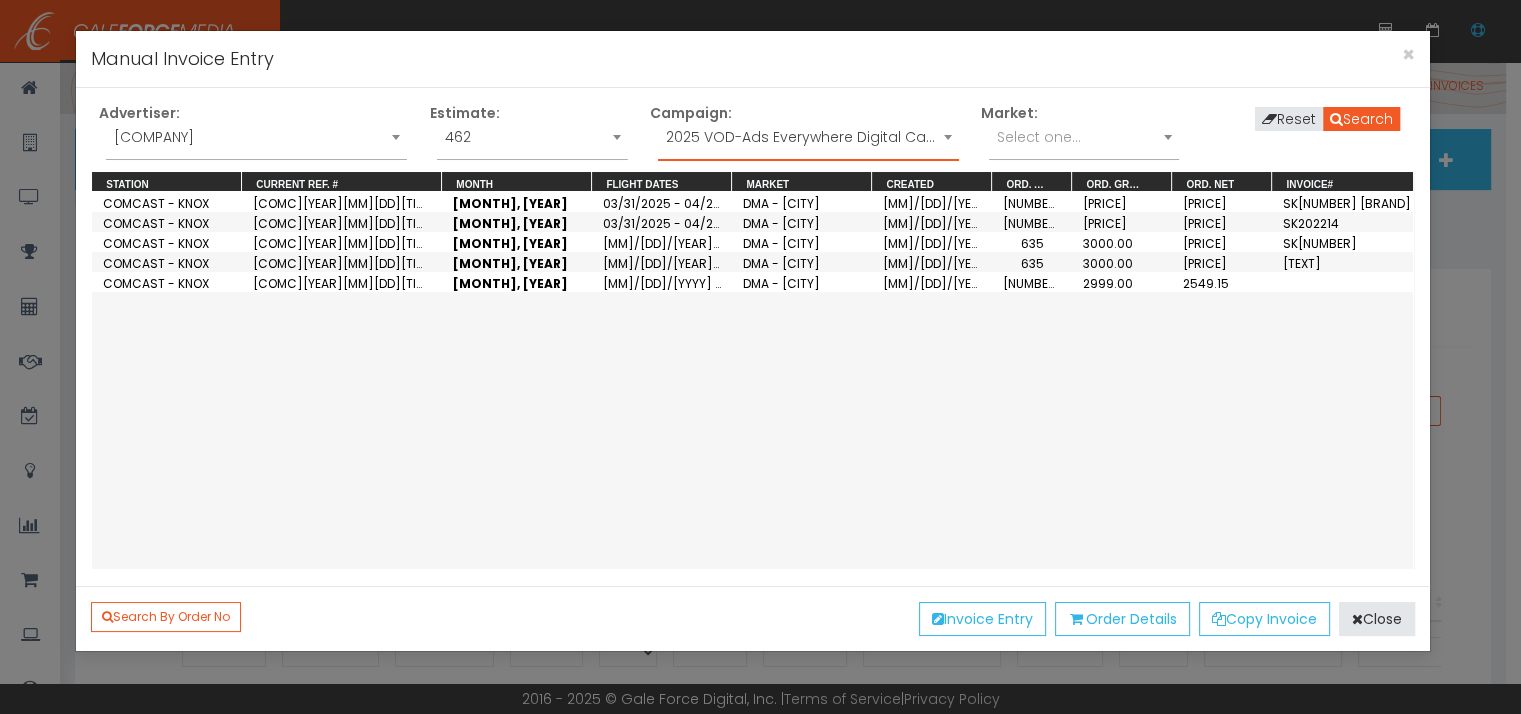 click on "Select one..." at bounding box center [1084, 142] 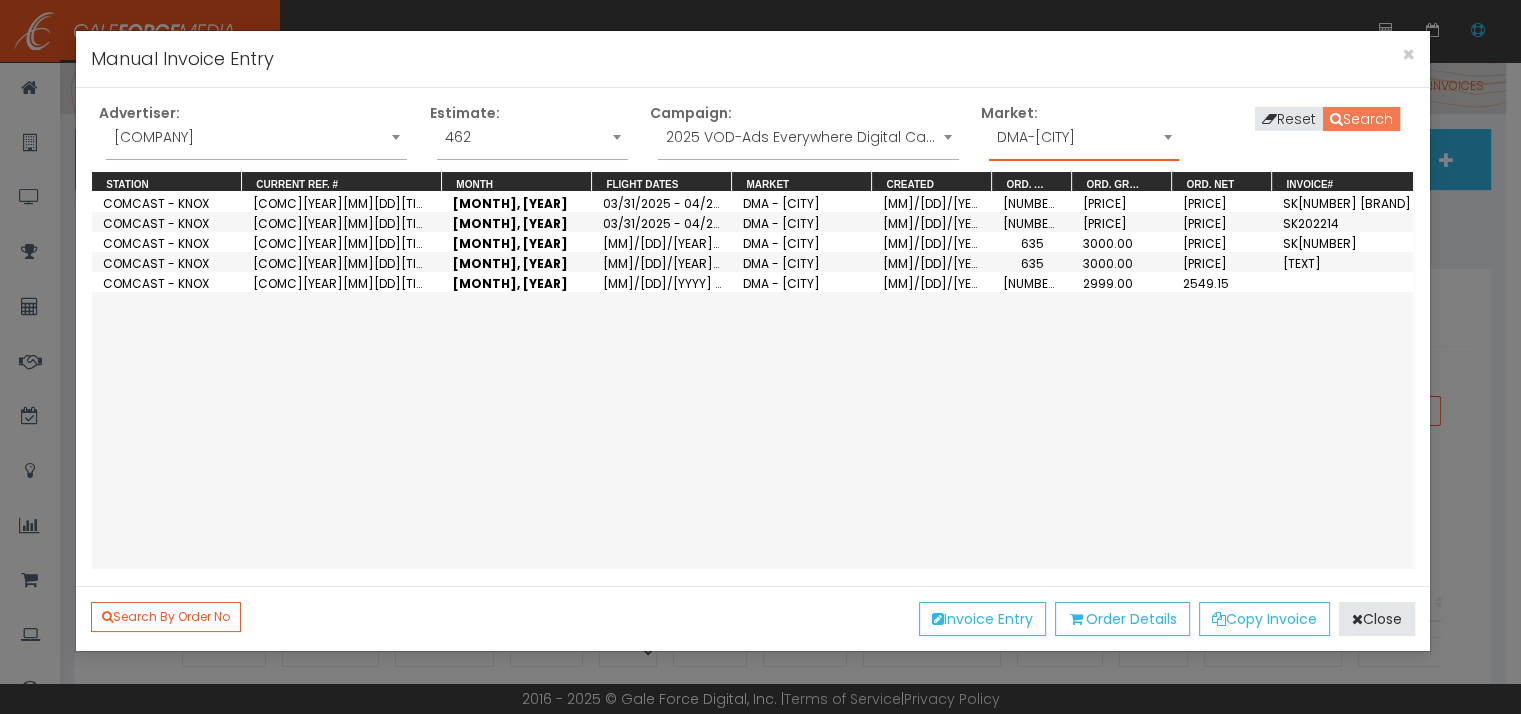 click on "Search" at bounding box center (1361, 119) 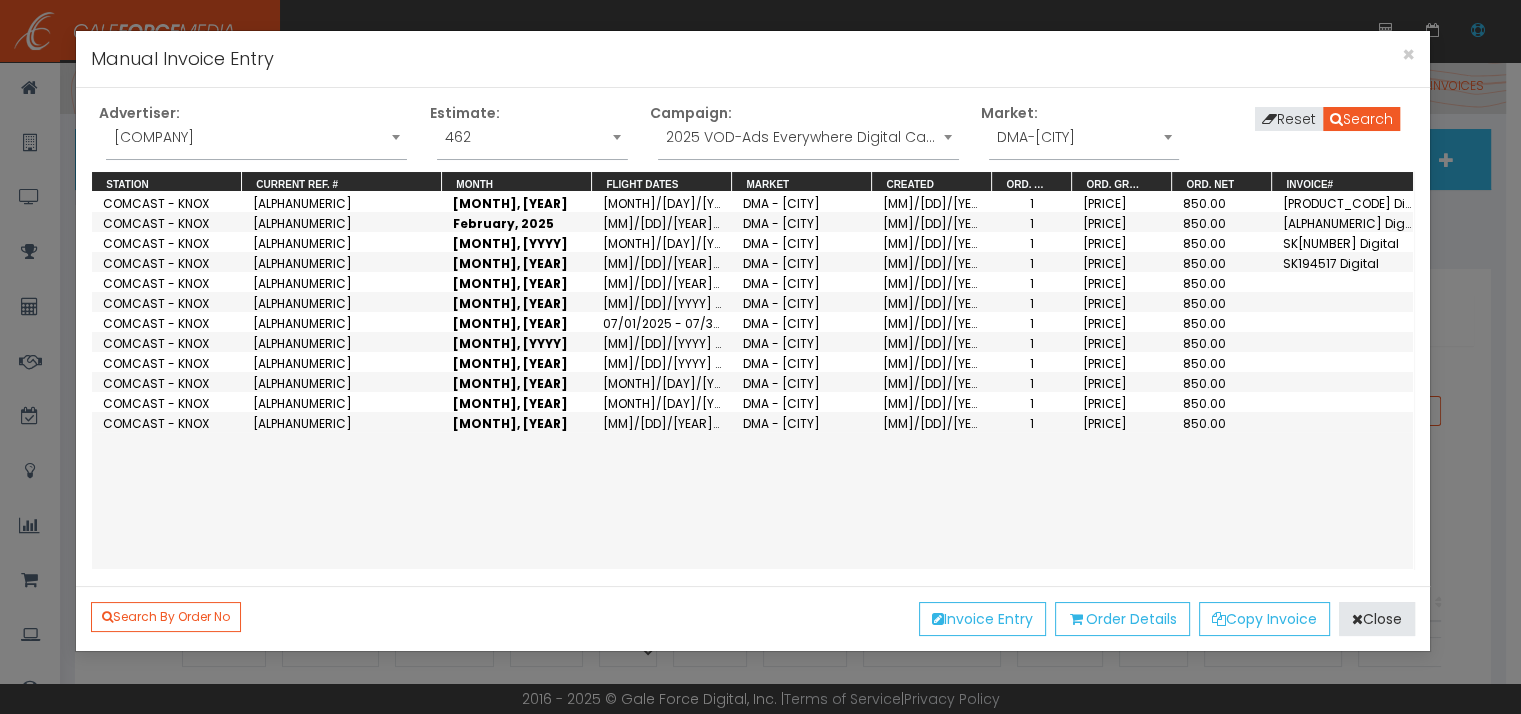 click on "[MONTH], [YEAR]" at bounding box center (517, 202) 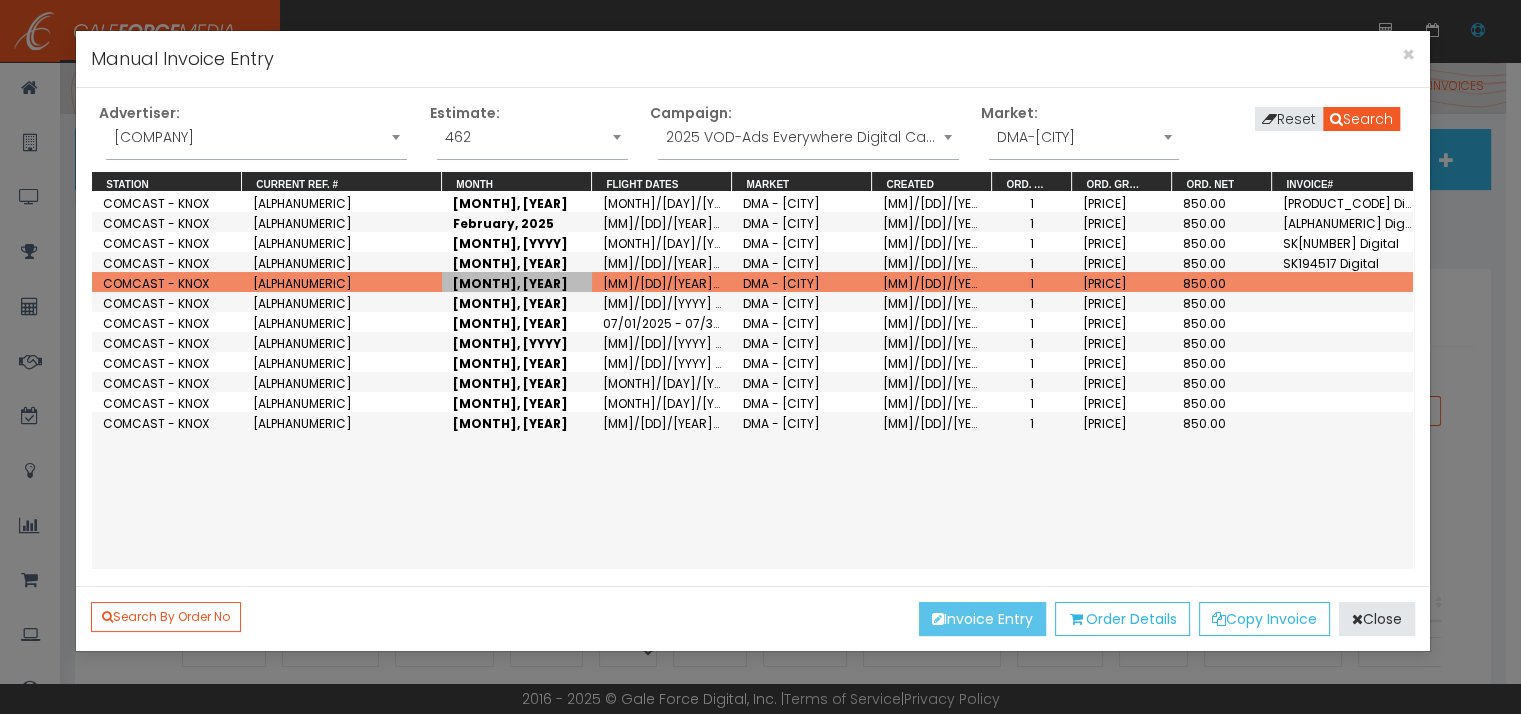 click on "Invoice Entry" at bounding box center [982, 619] 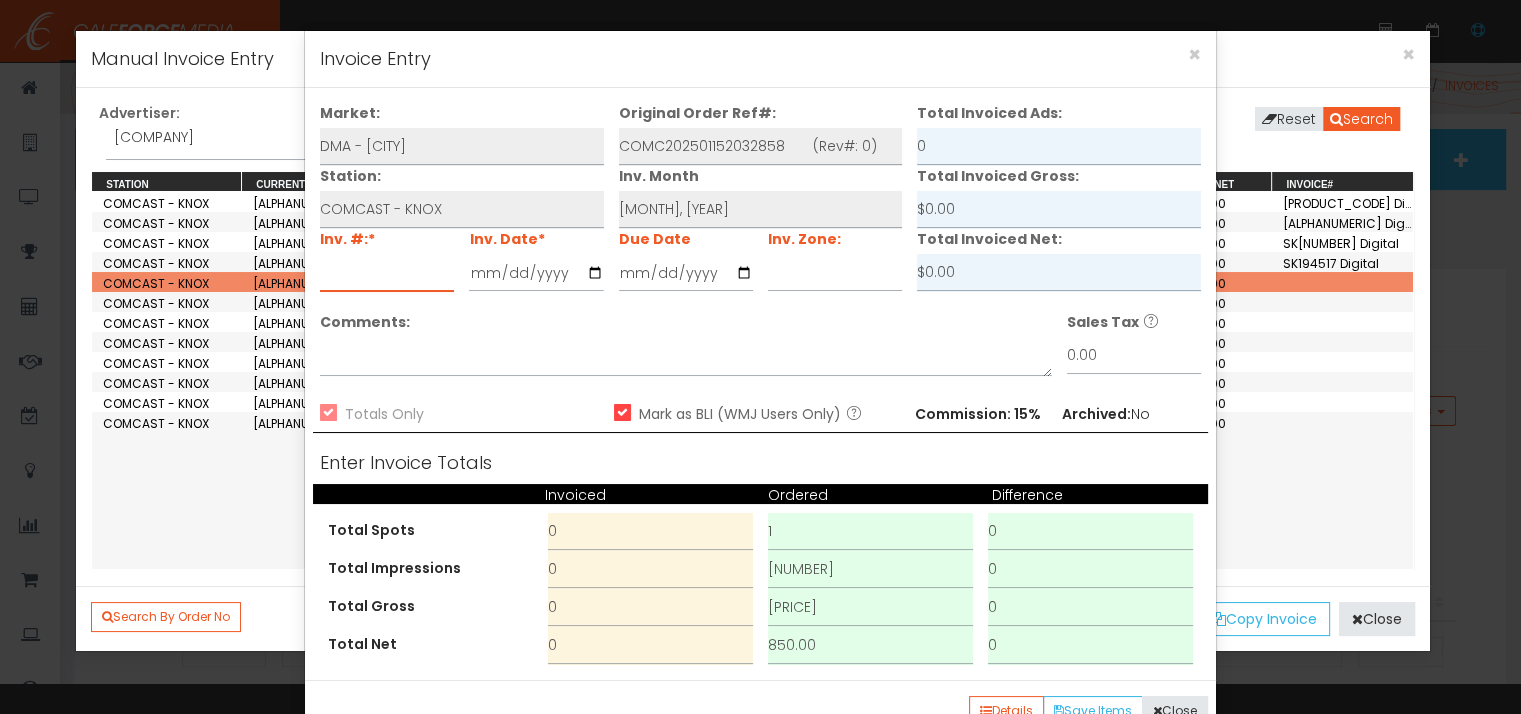 click at bounding box center (387, 273) 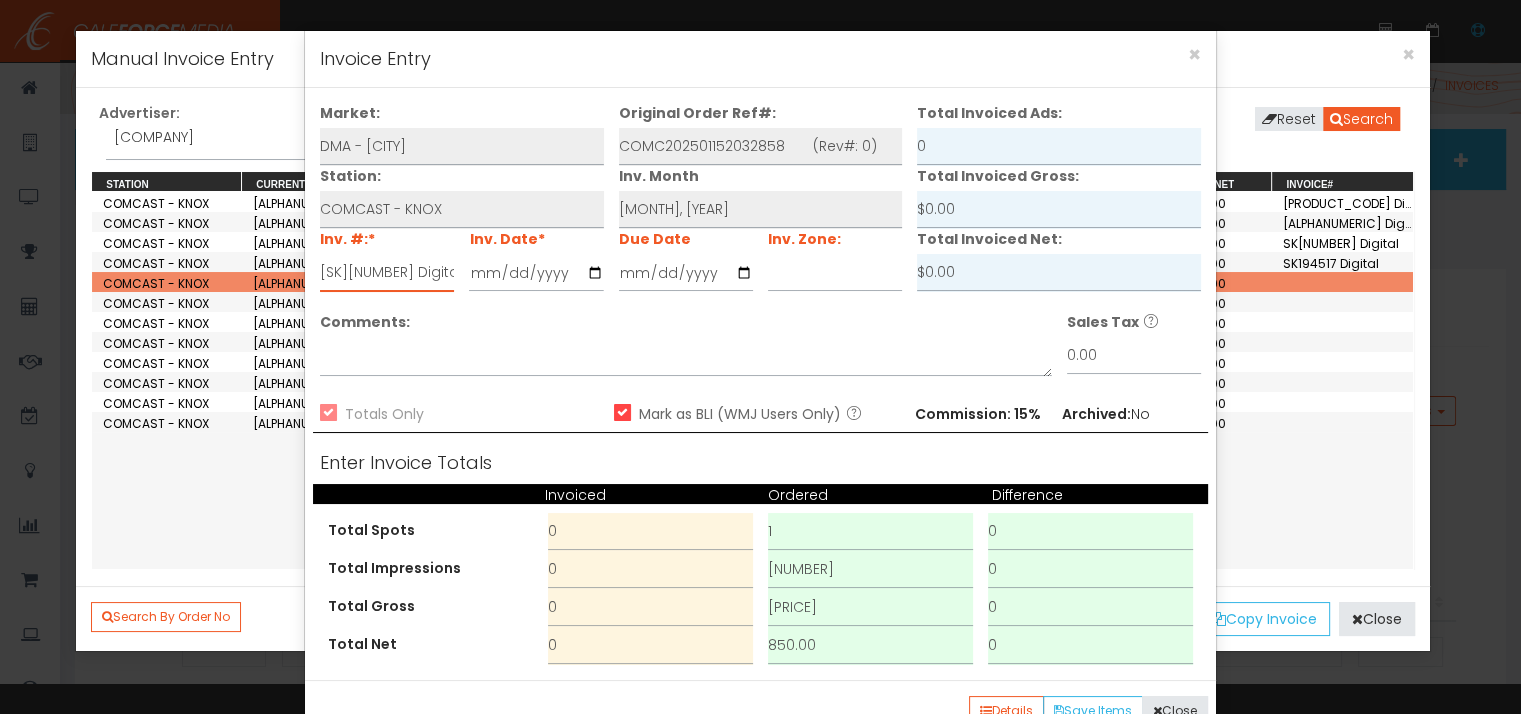 type on "[SK][NUMBER] Digital" 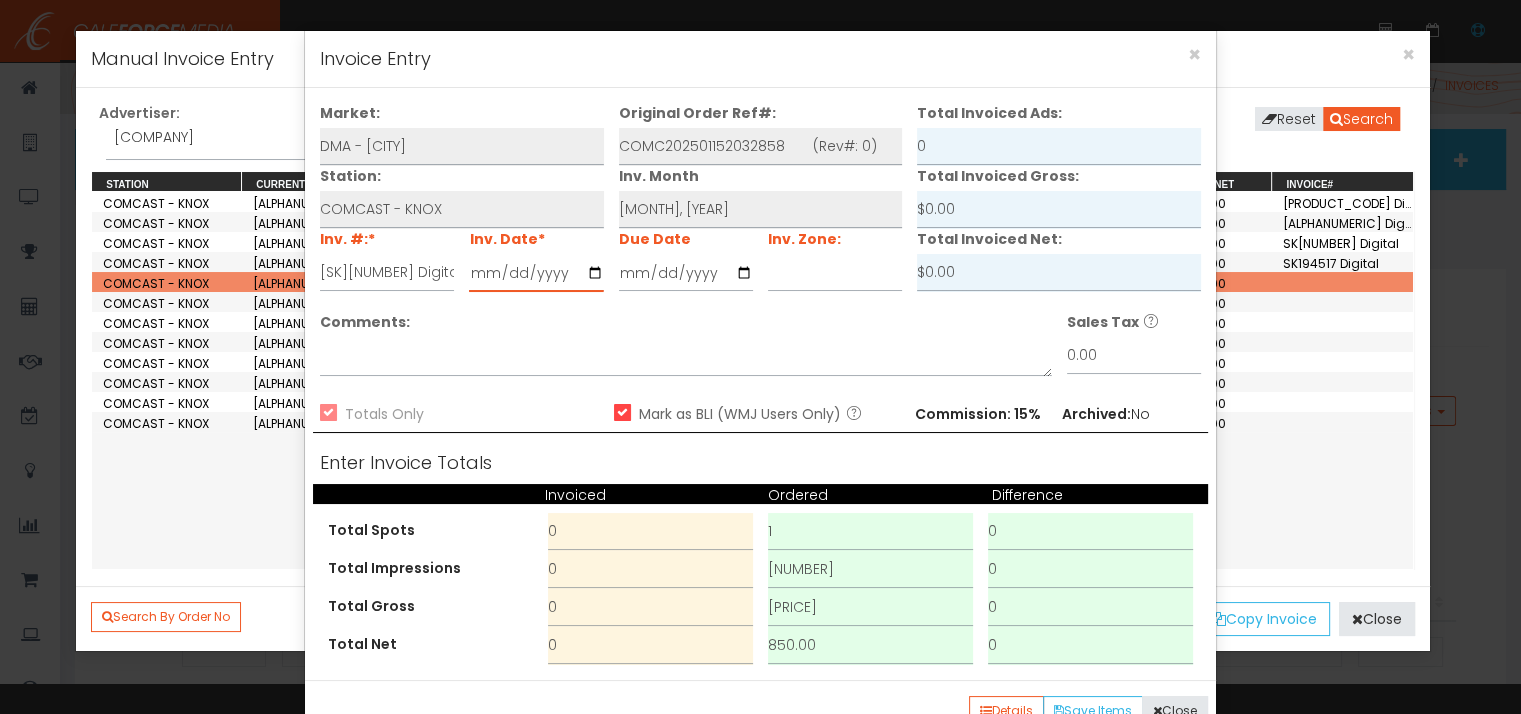 type on "[YEAR]-[MM]-[DD]" 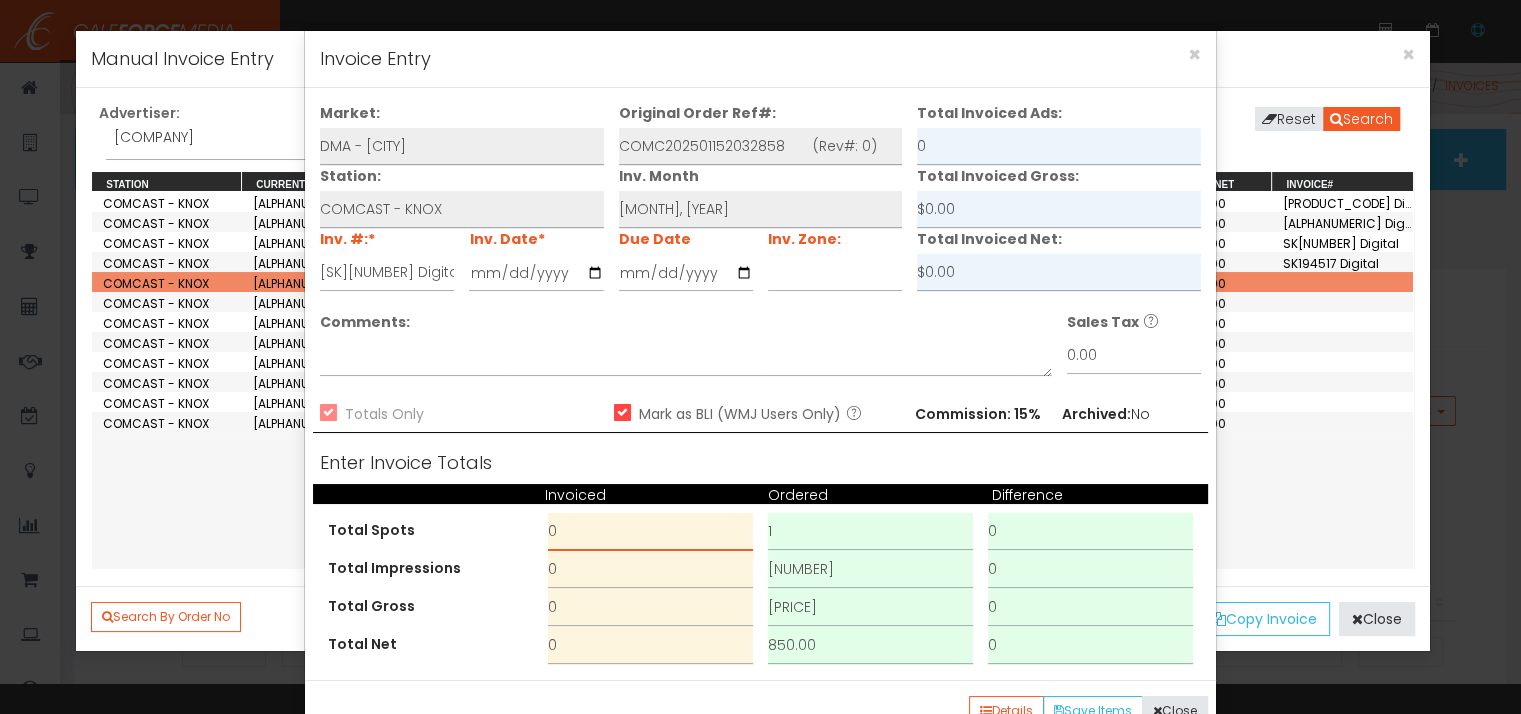 click on "0" at bounding box center [650, 532] 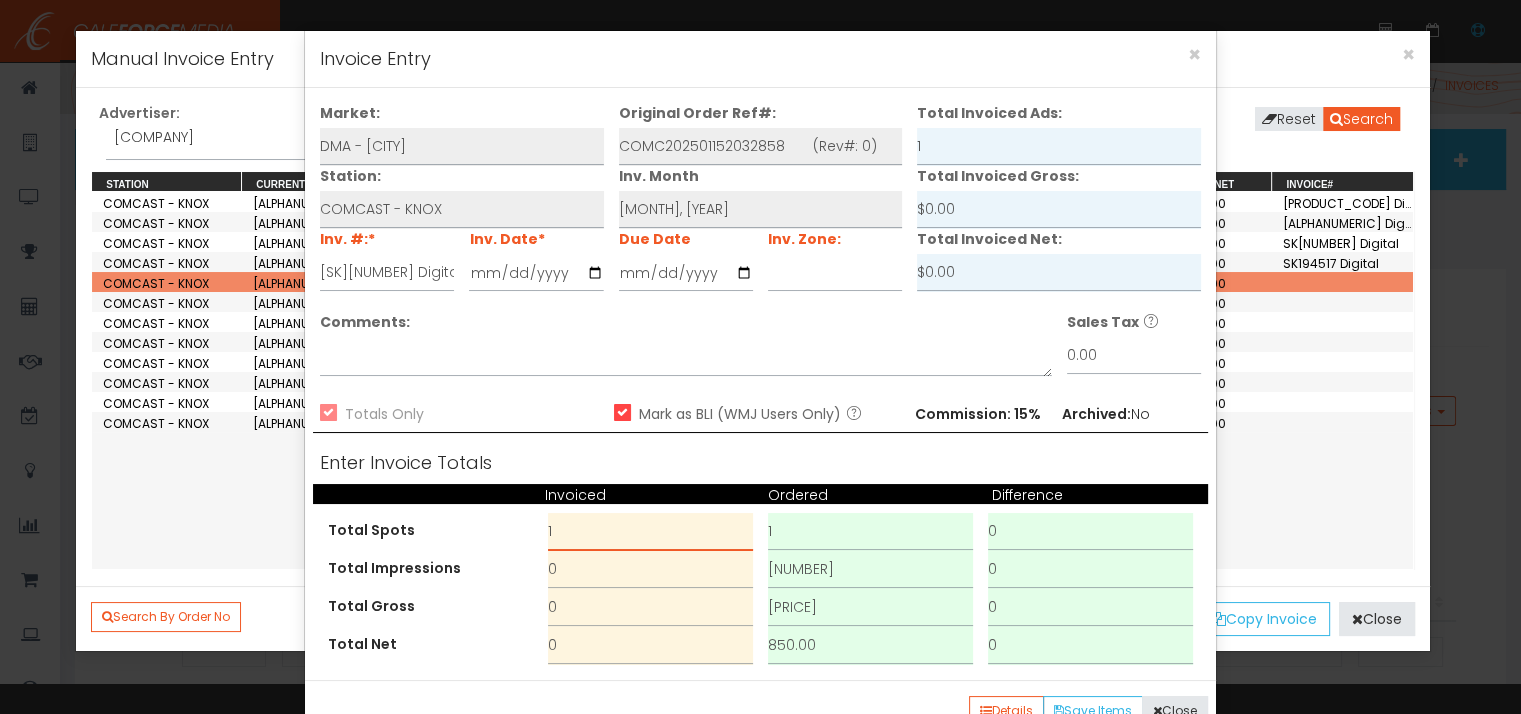 type on "1" 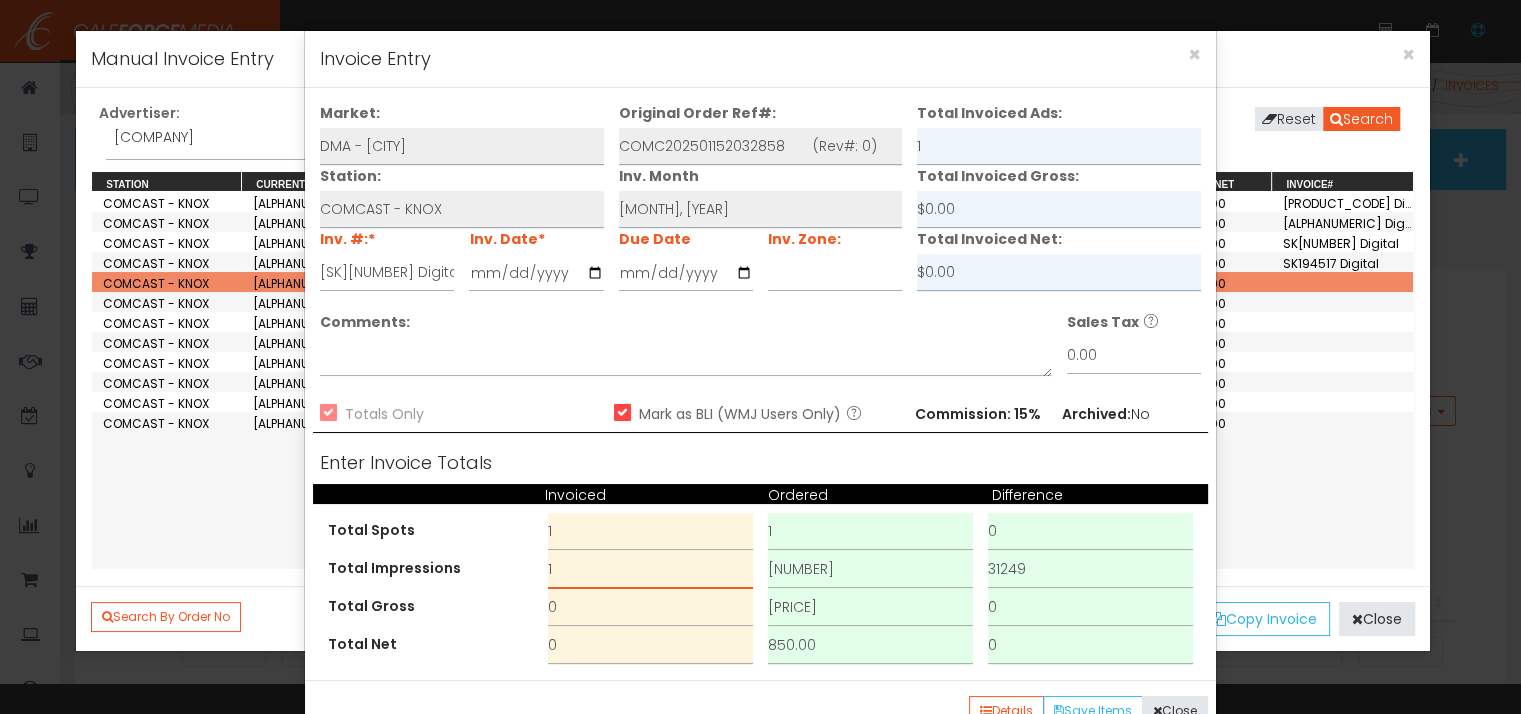 type on "1" 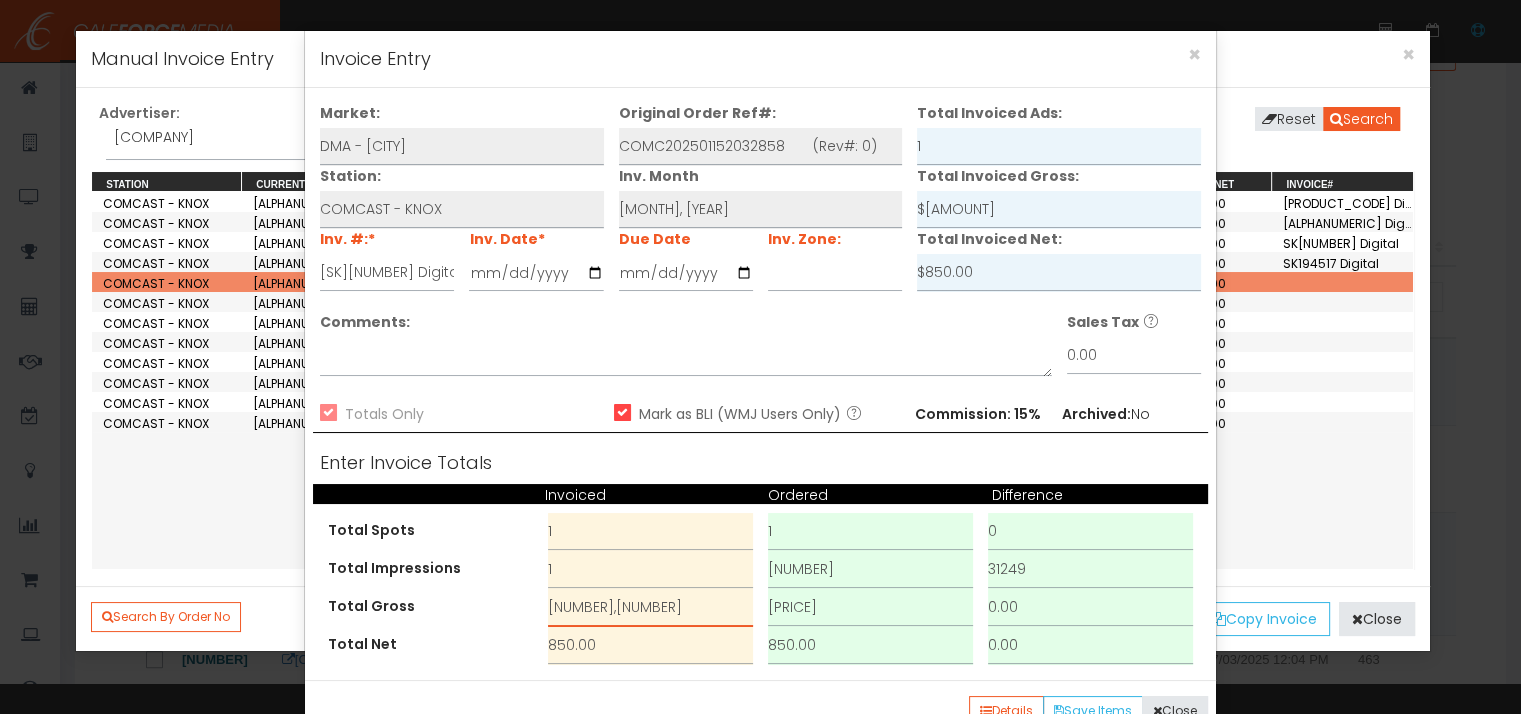 scroll, scrollTop: 400, scrollLeft: 0, axis: vertical 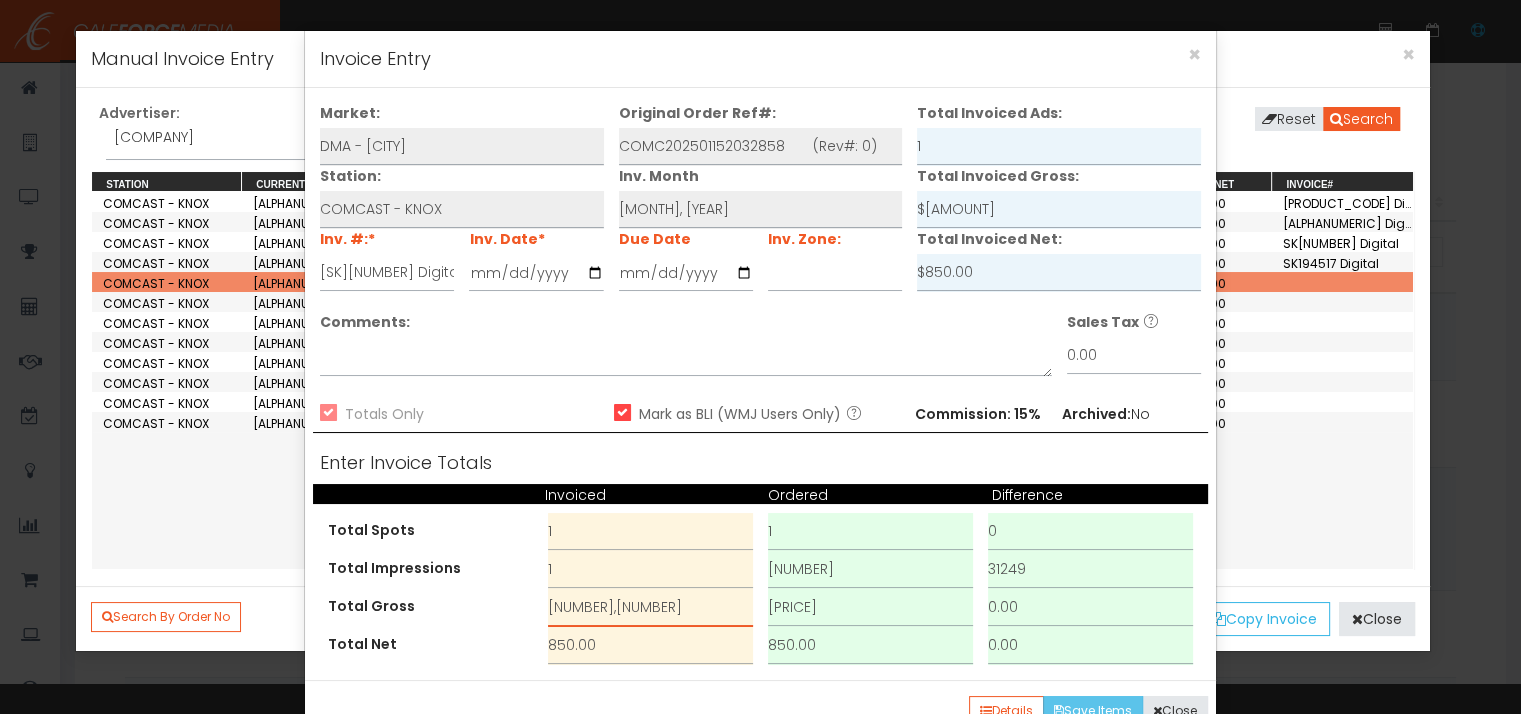 type on "[NUMBER],[NUMBER]" 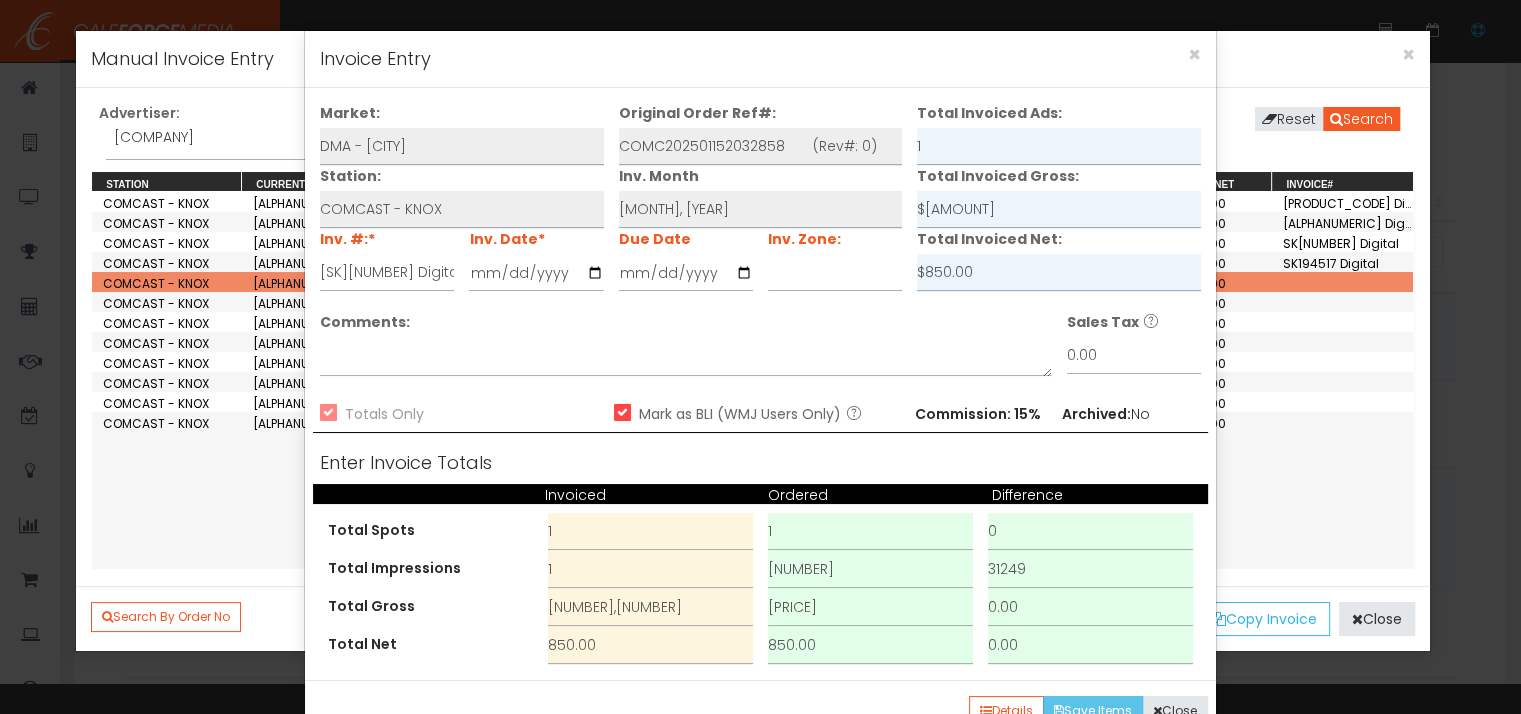 click on "Save Items" at bounding box center (1093, 711) 